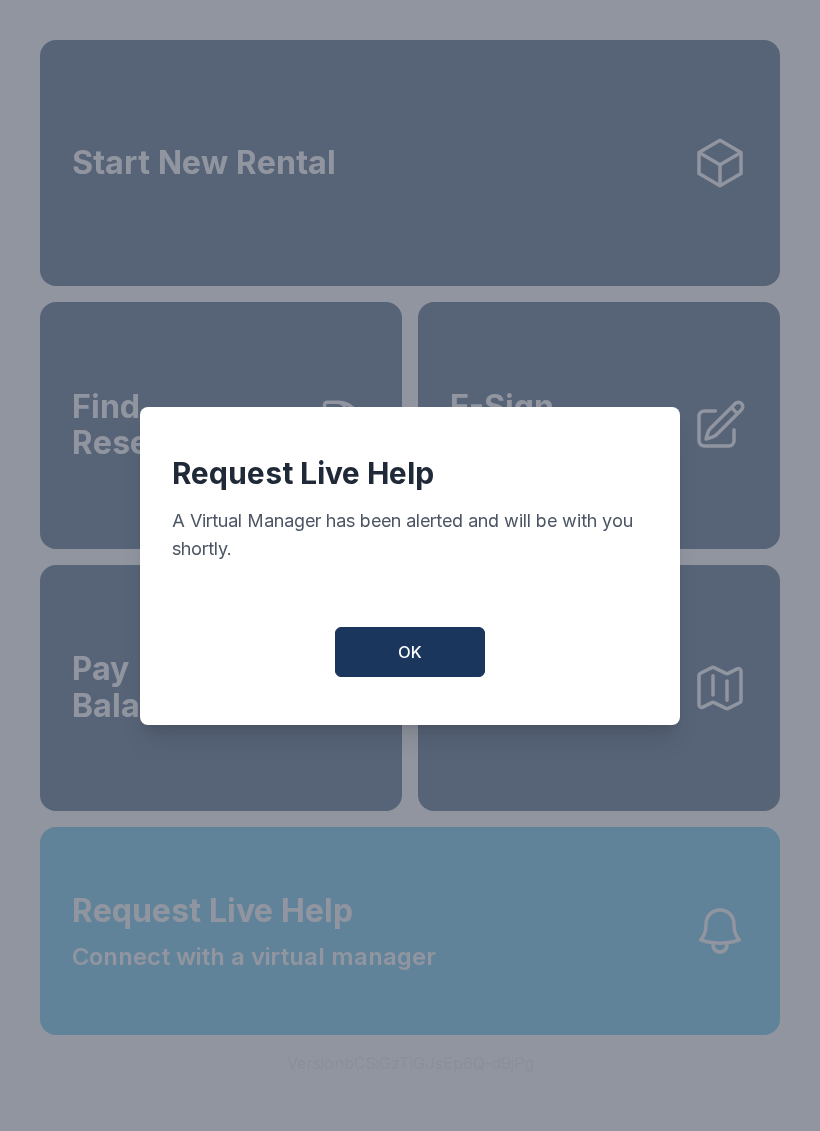 scroll, scrollTop: 0, scrollLeft: 0, axis: both 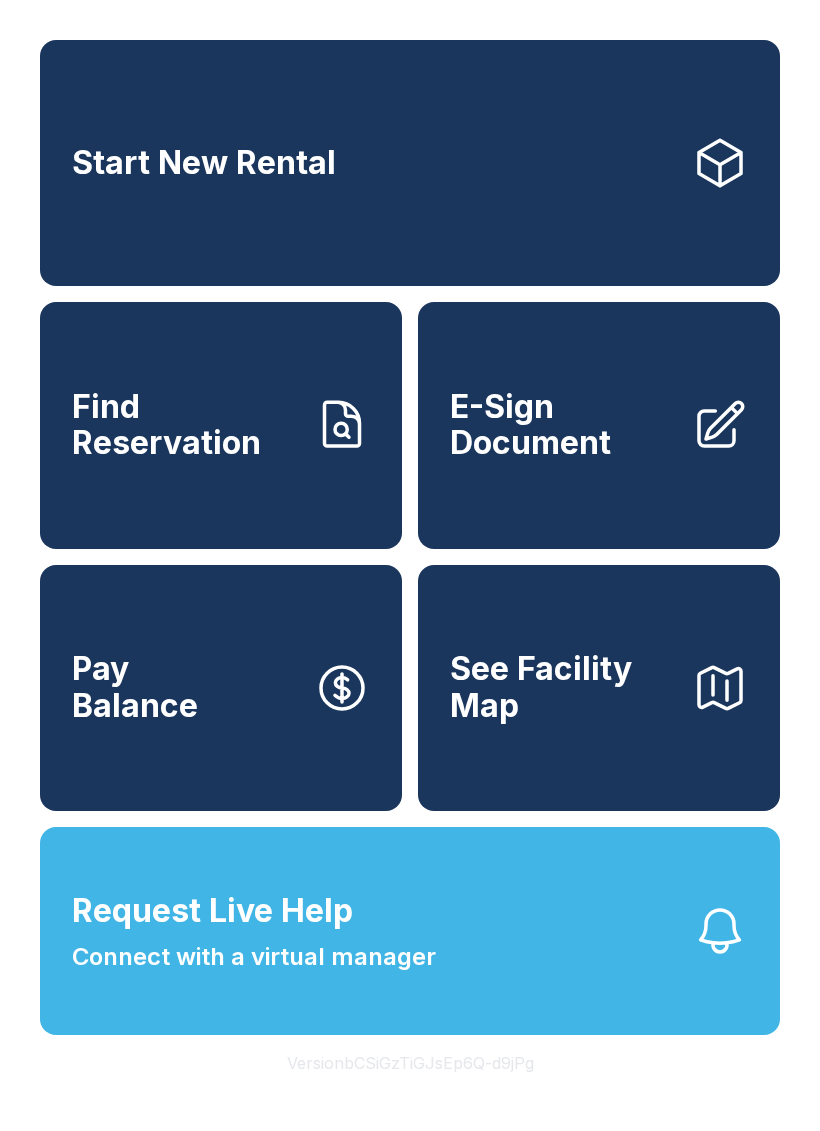 click on "Find Reservation" at bounding box center (221, 425) 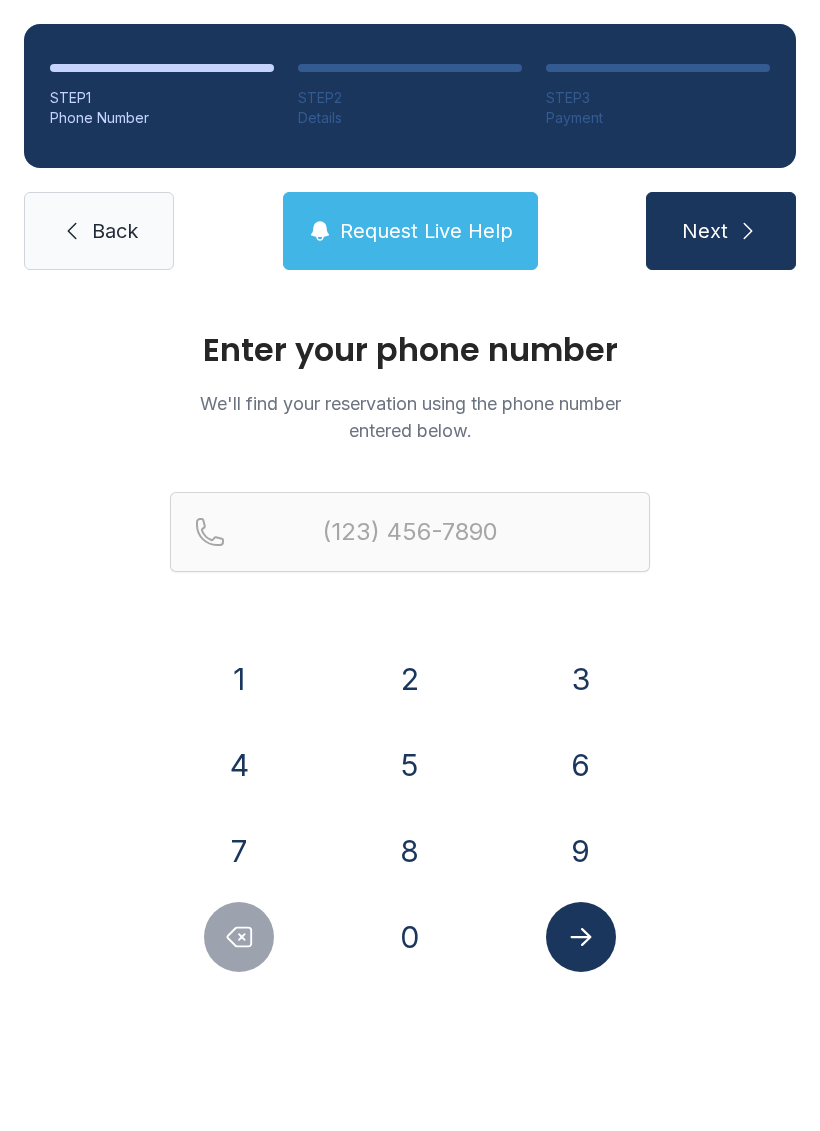 click on "4" at bounding box center [239, 679] 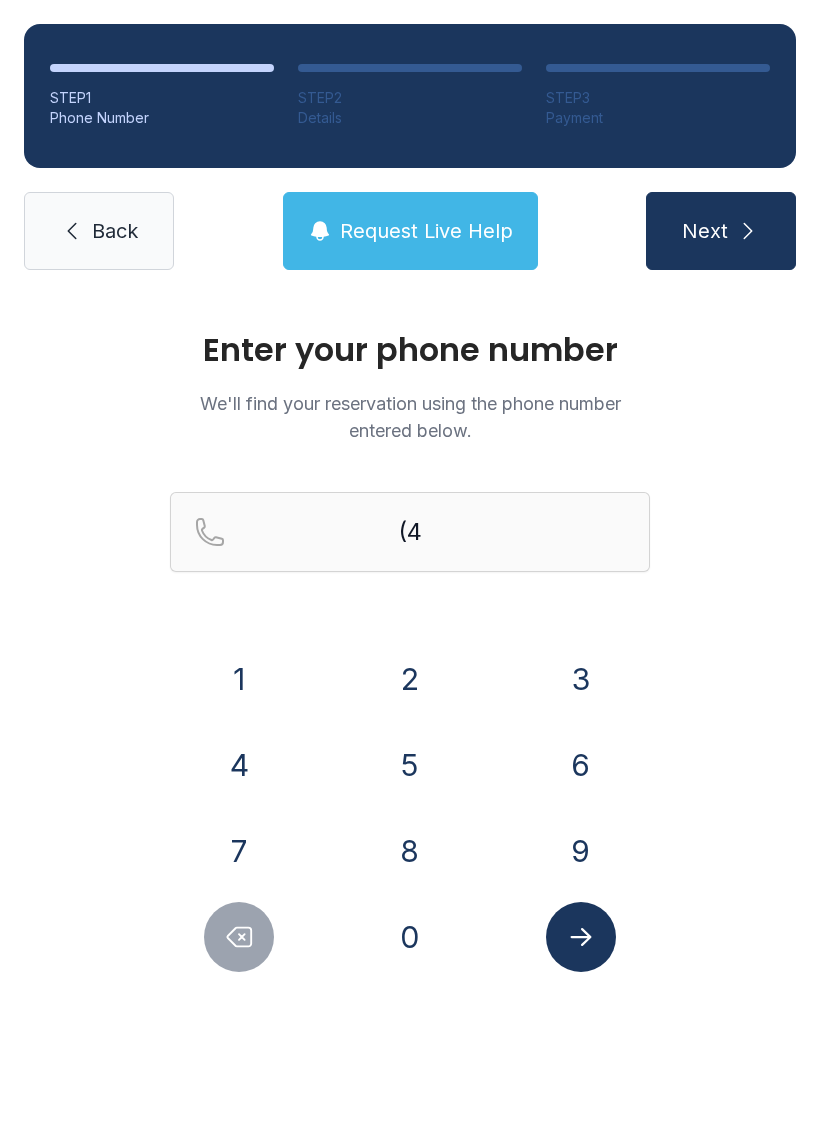 click on "0" at bounding box center [239, 679] 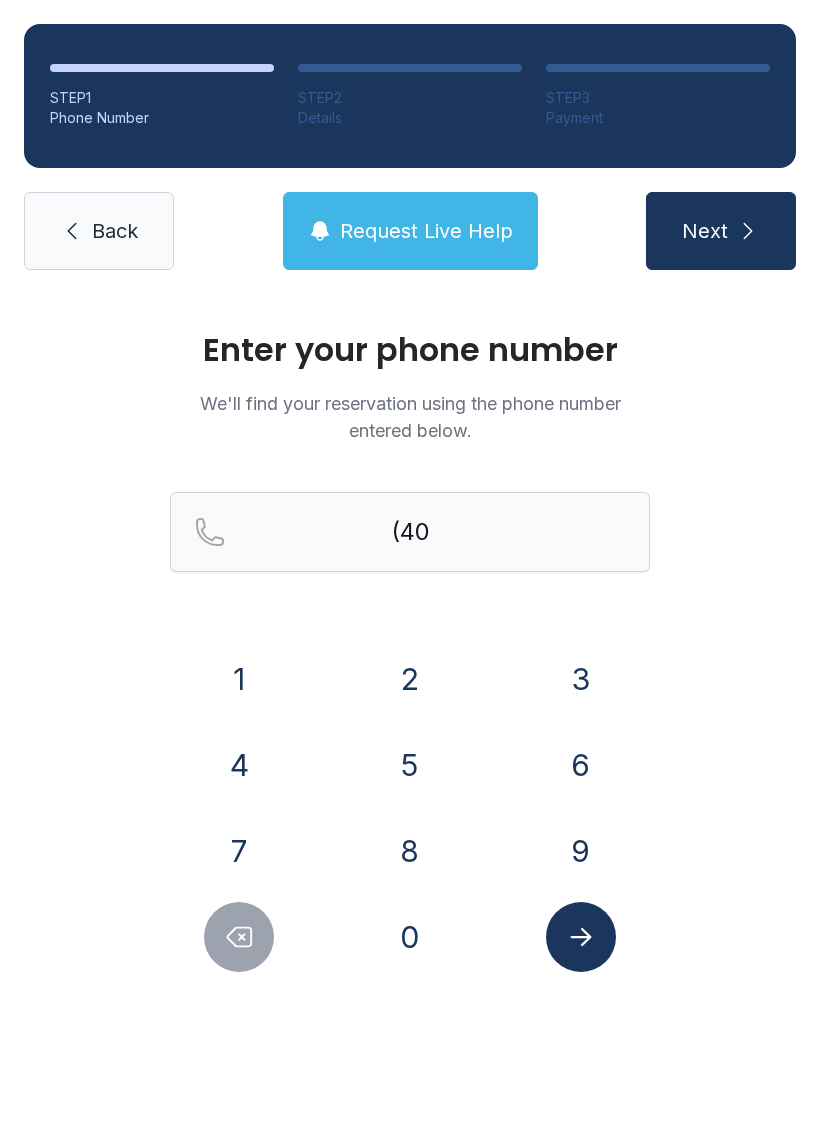 click on "4" at bounding box center (239, 679) 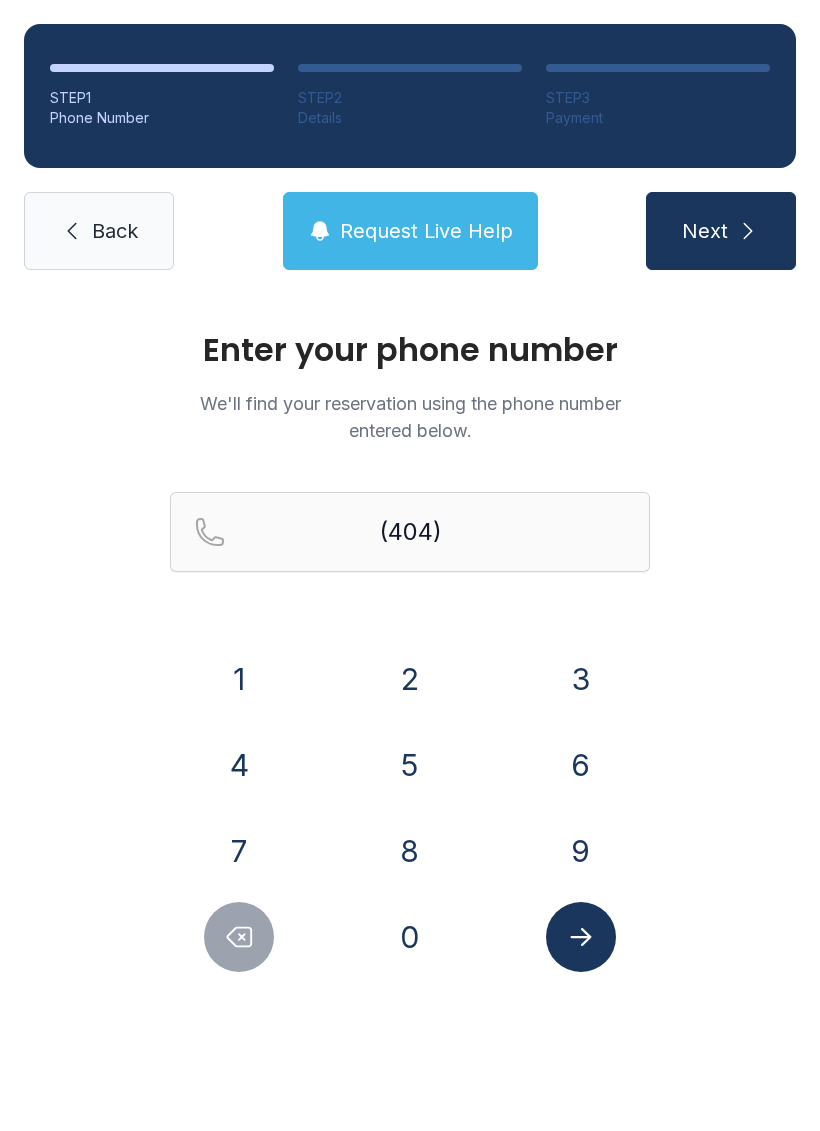click on "4" at bounding box center (239, 679) 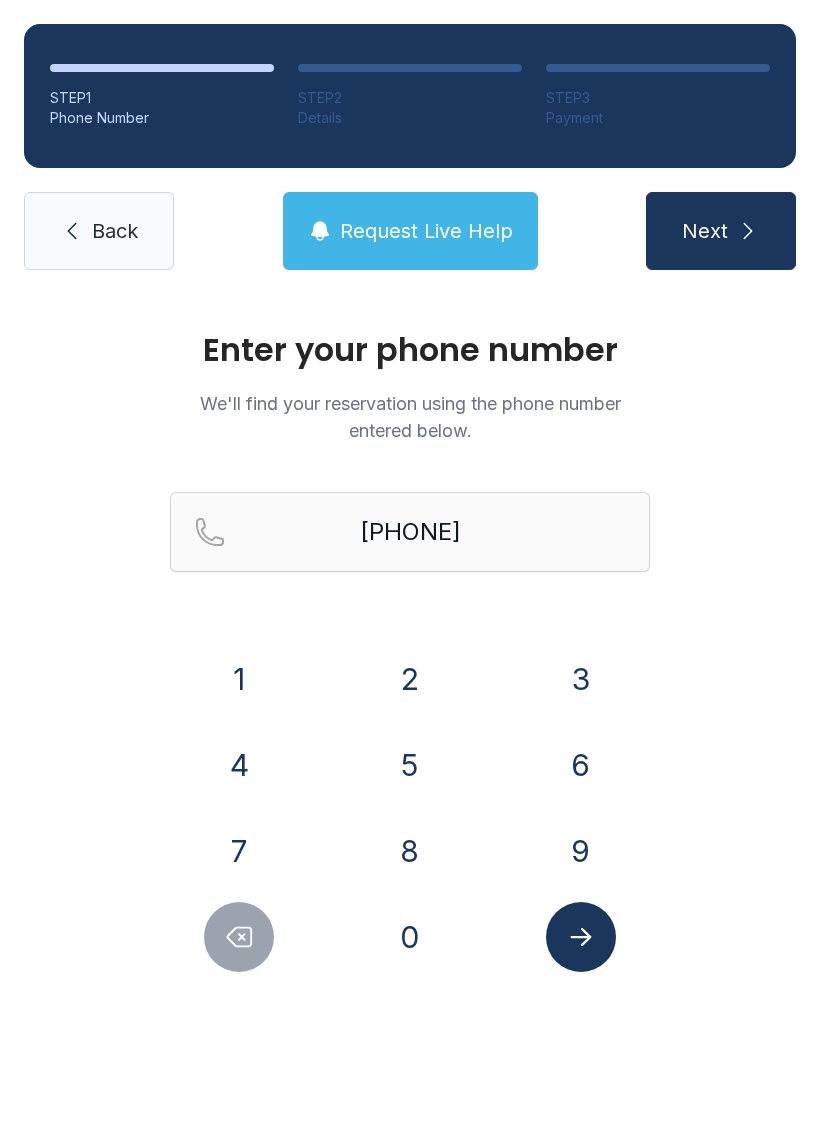 click on "8" at bounding box center [239, 679] 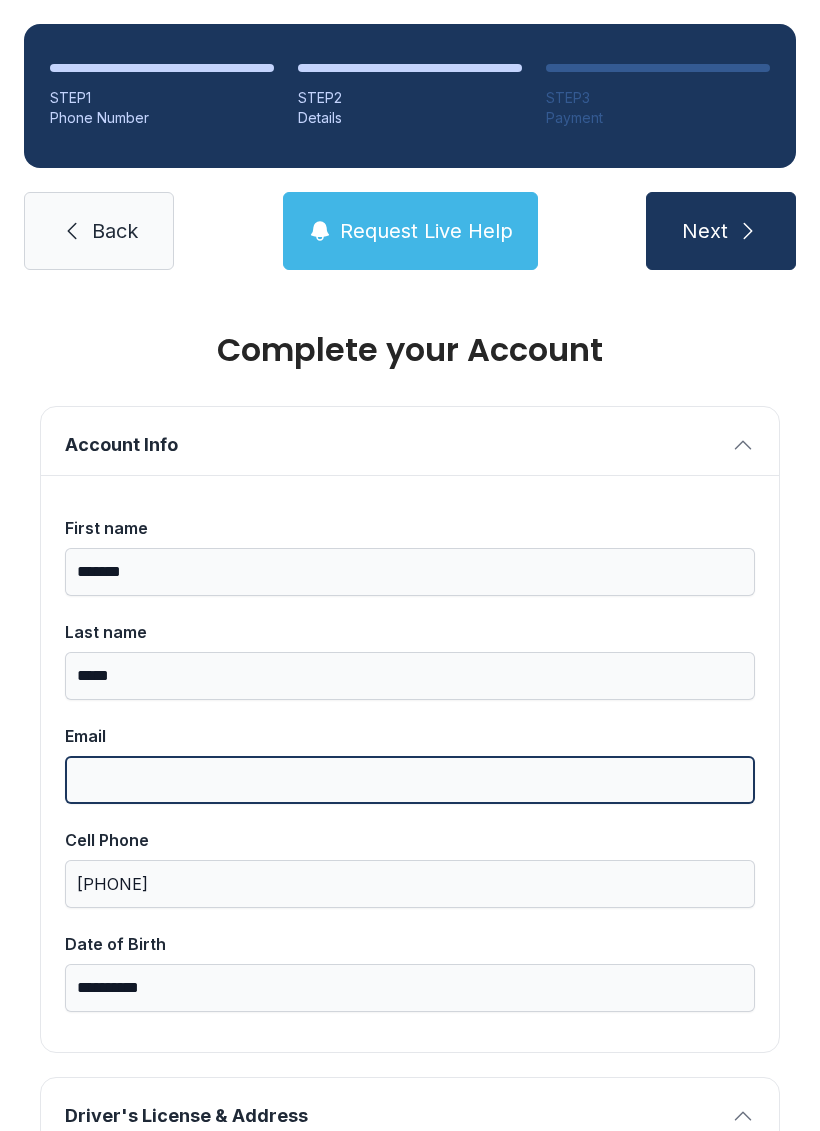 click on "Email" at bounding box center [410, 780] 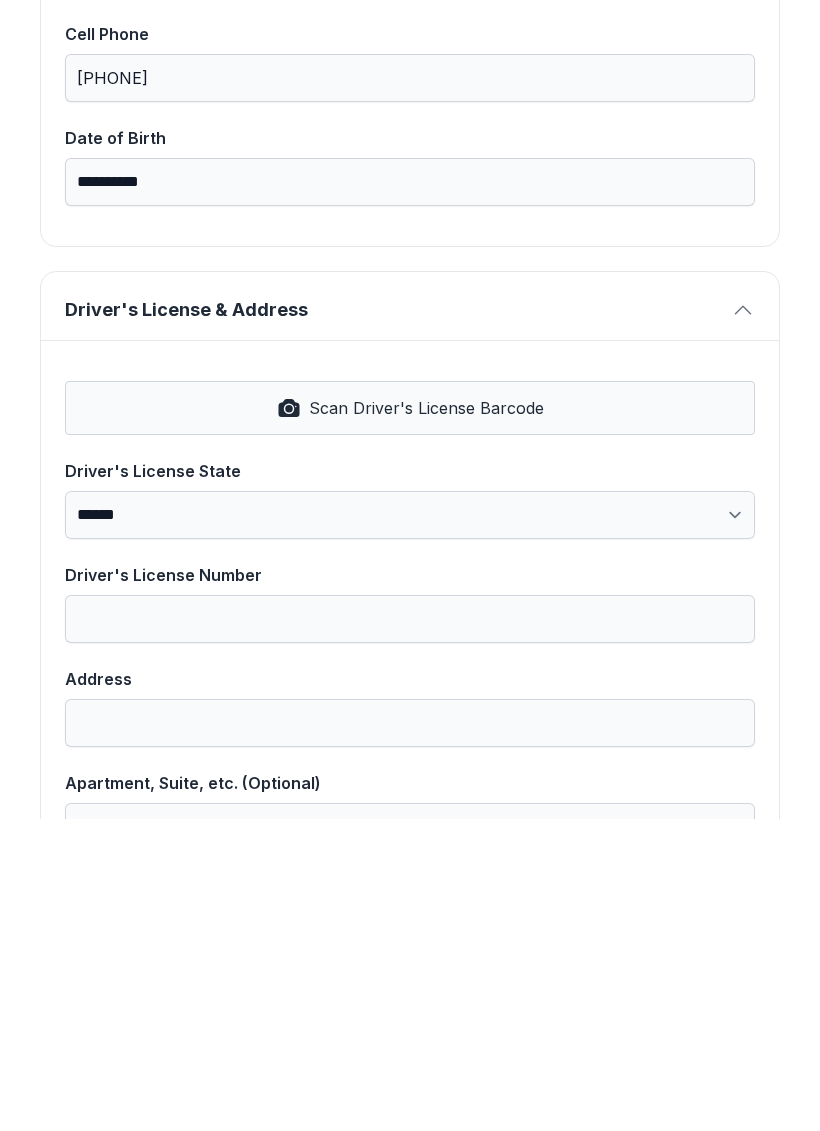 scroll, scrollTop: 495, scrollLeft: 0, axis: vertical 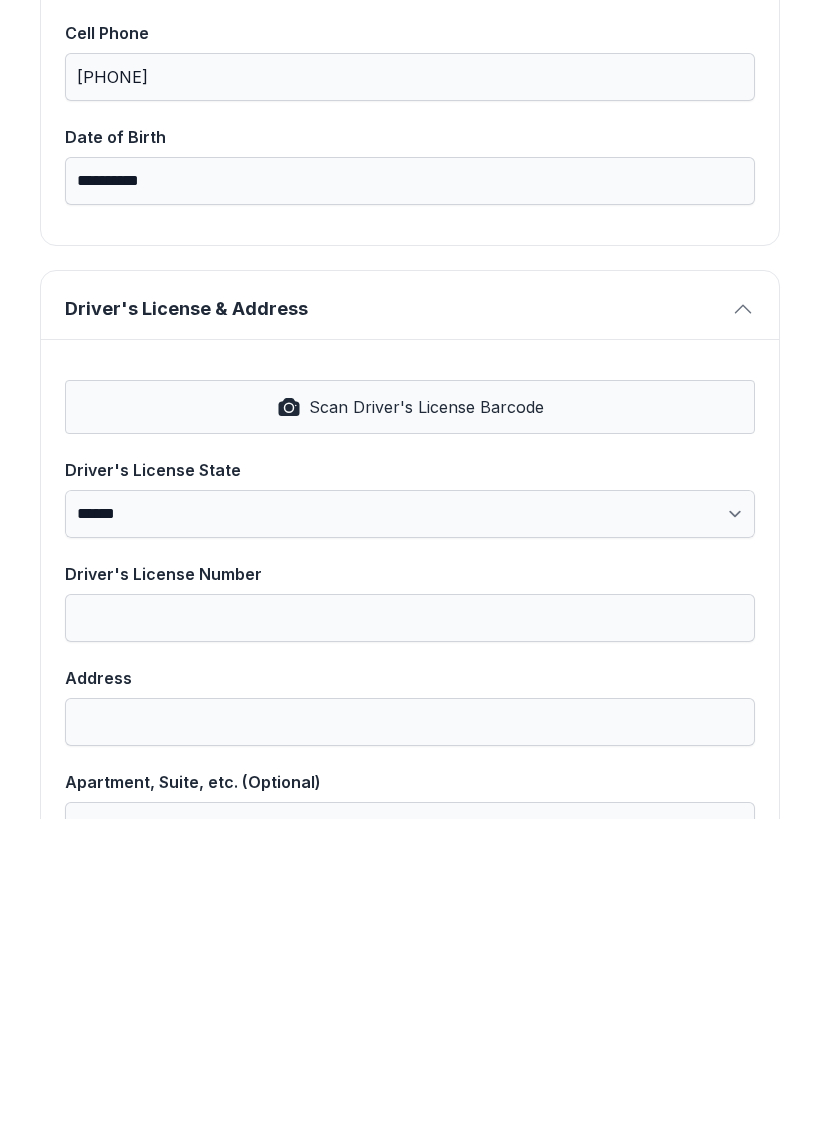 type on "**********" 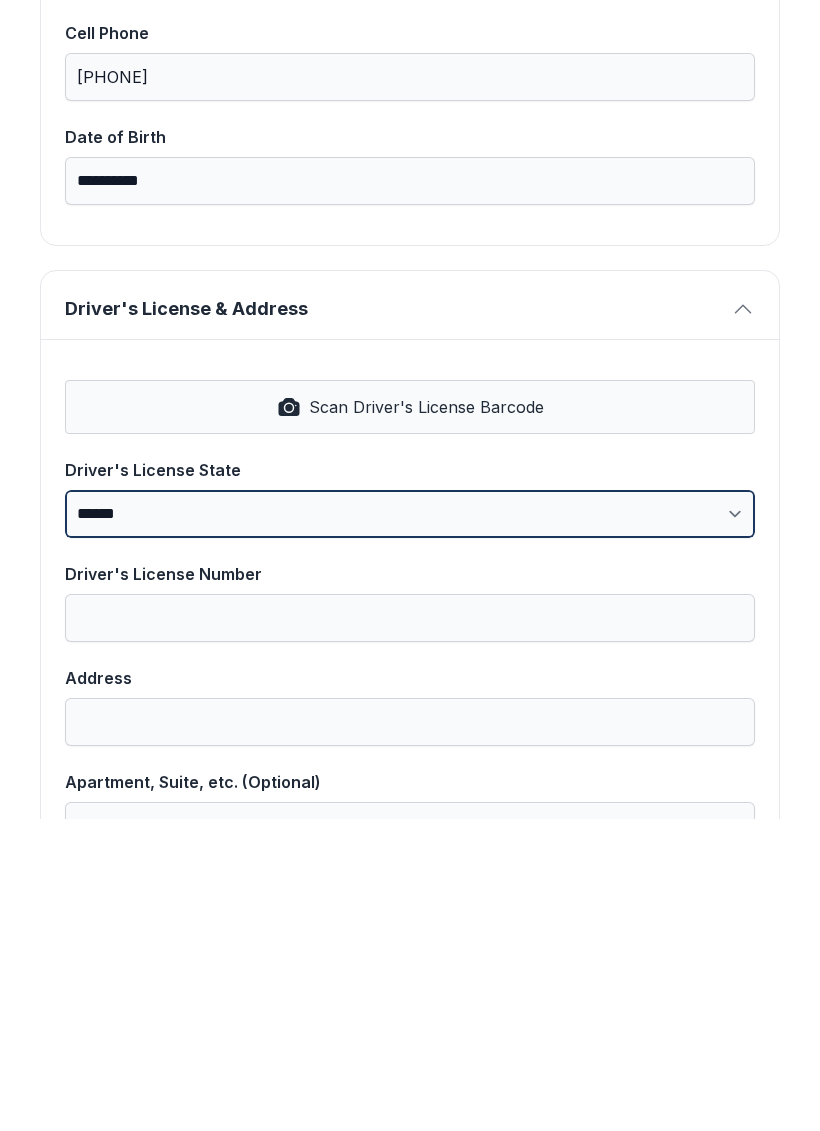 click on "**********" at bounding box center (410, 826) 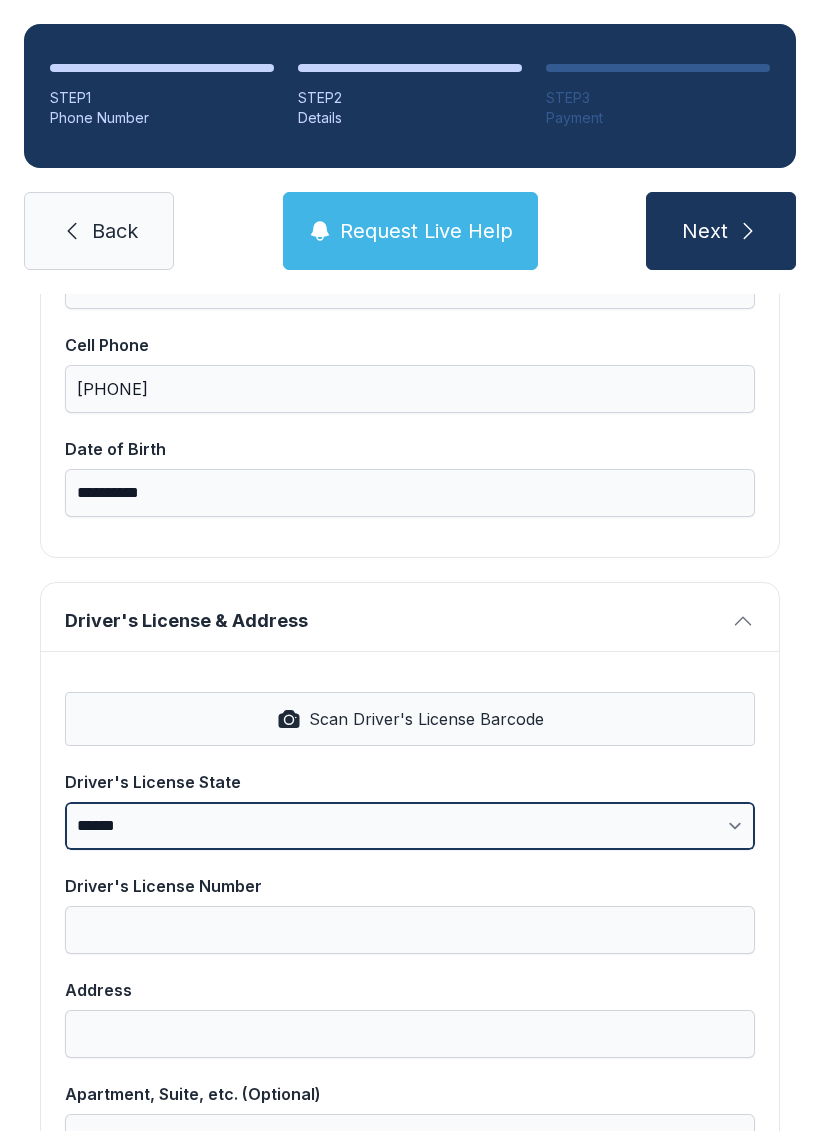 select on "**" 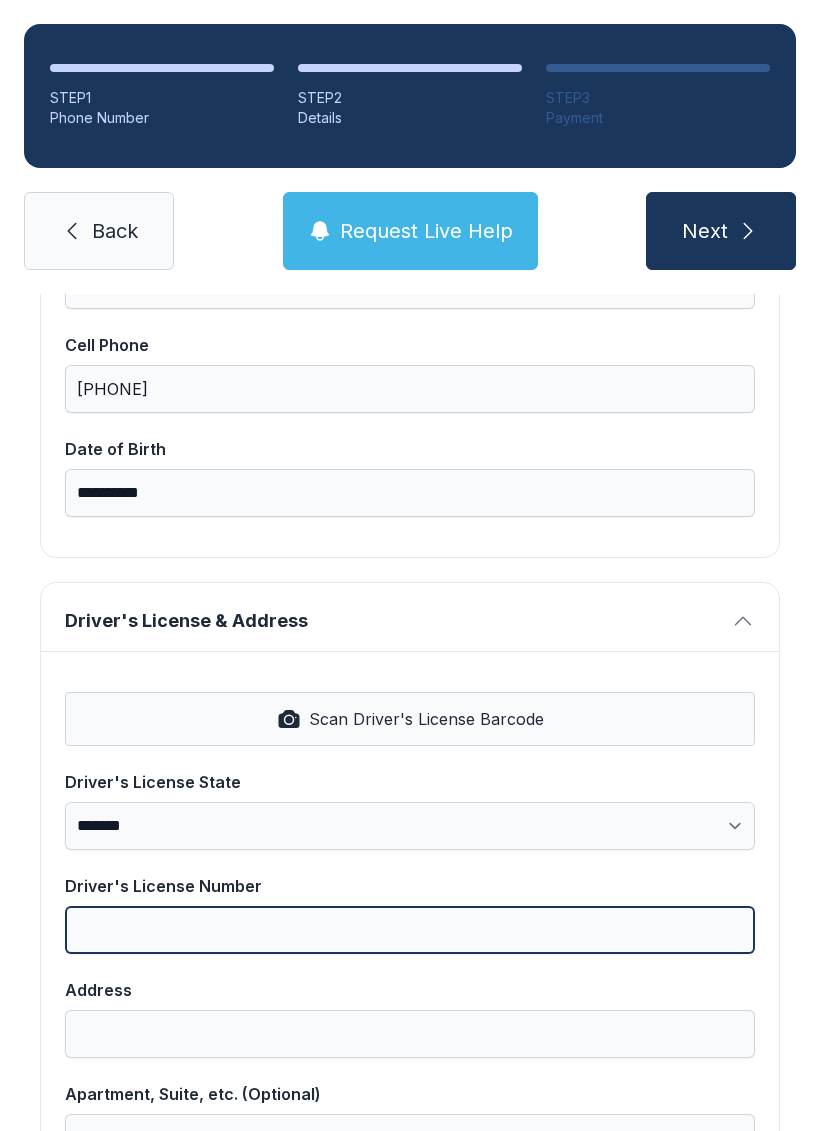 click on "Driver's License Number" at bounding box center [410, 930] 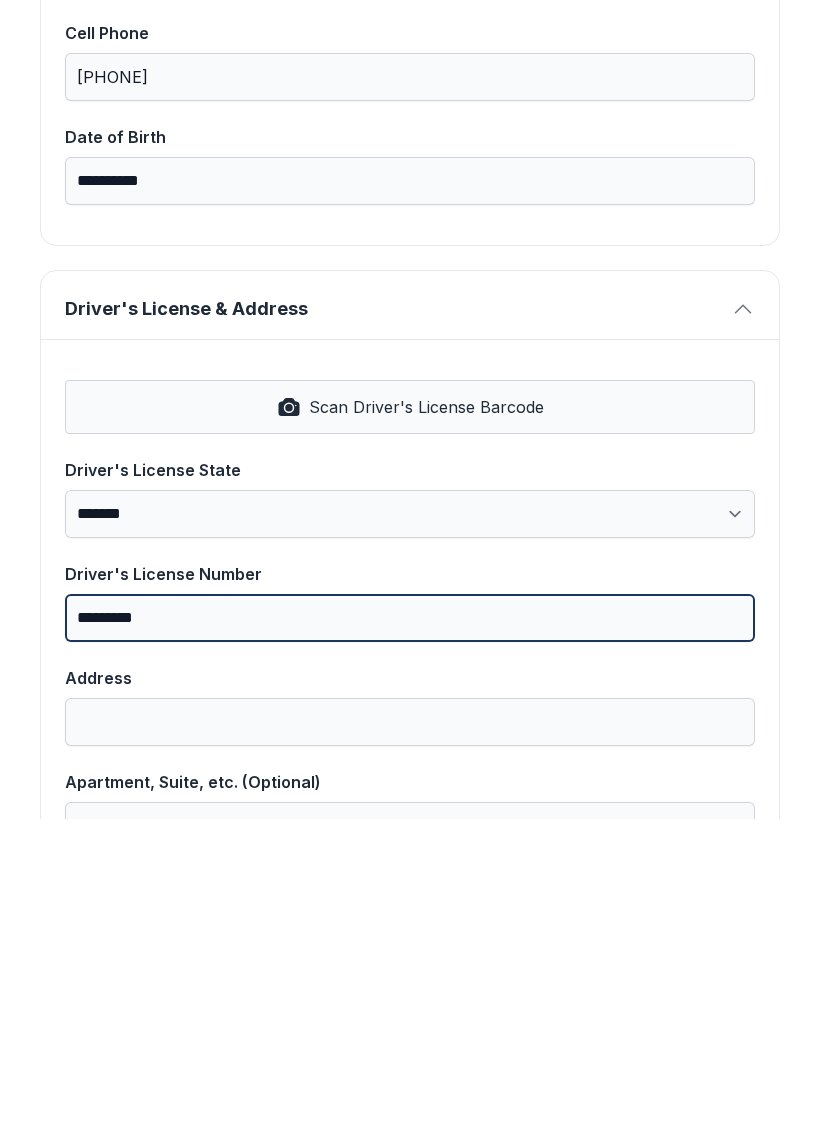 type on "*********" 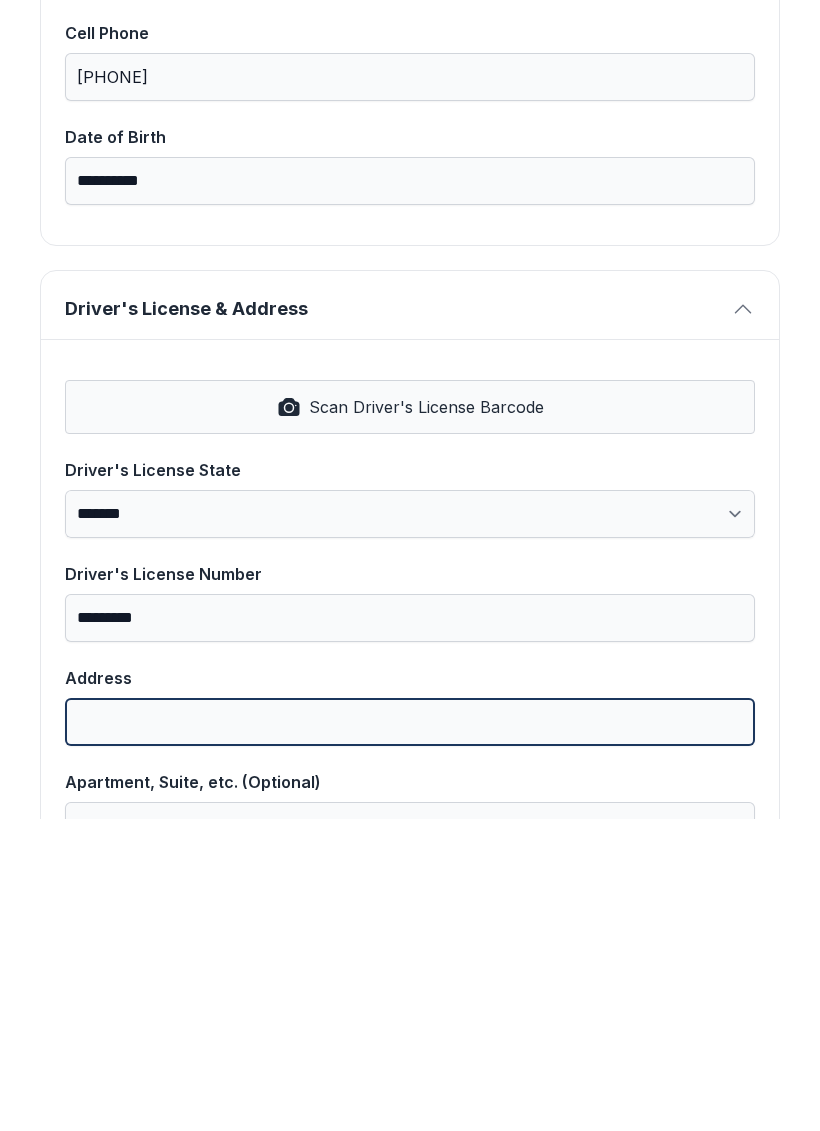 click on "Address" at bounding box center [410, 1034] 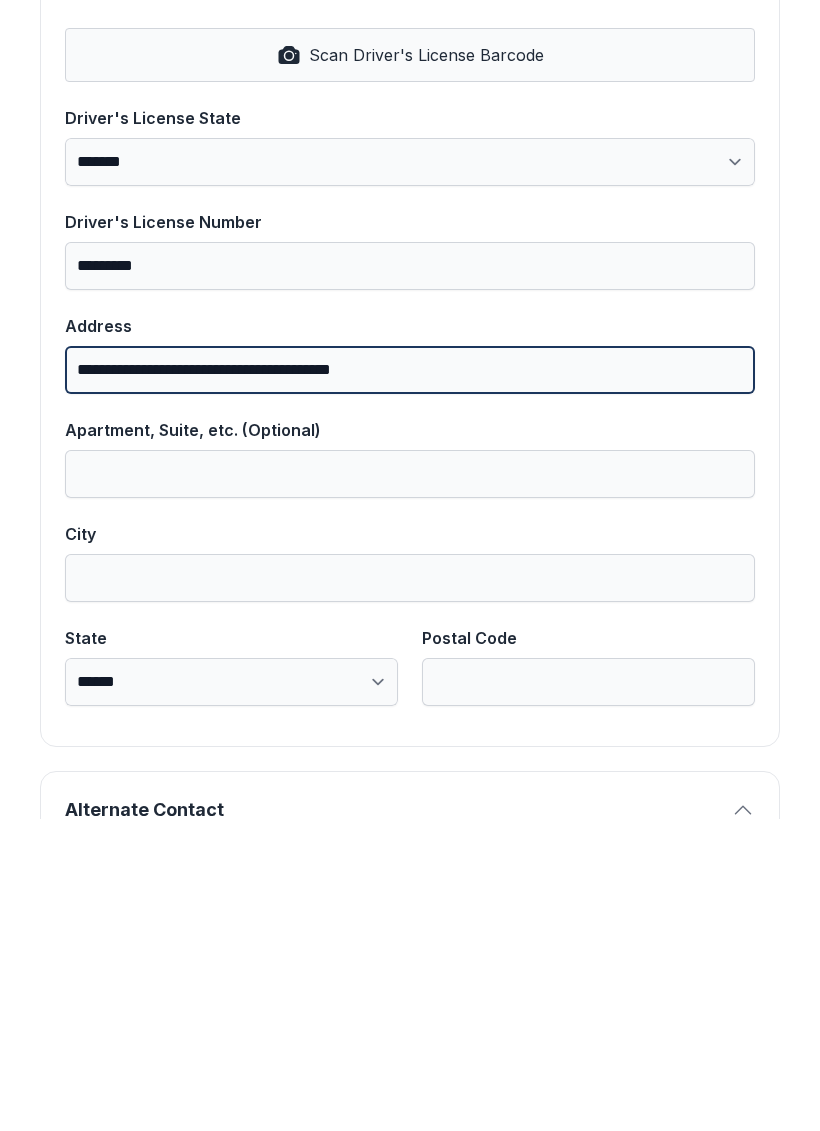 scroll, scrollTop: 847, scrollLeft: 0, axis: vertical 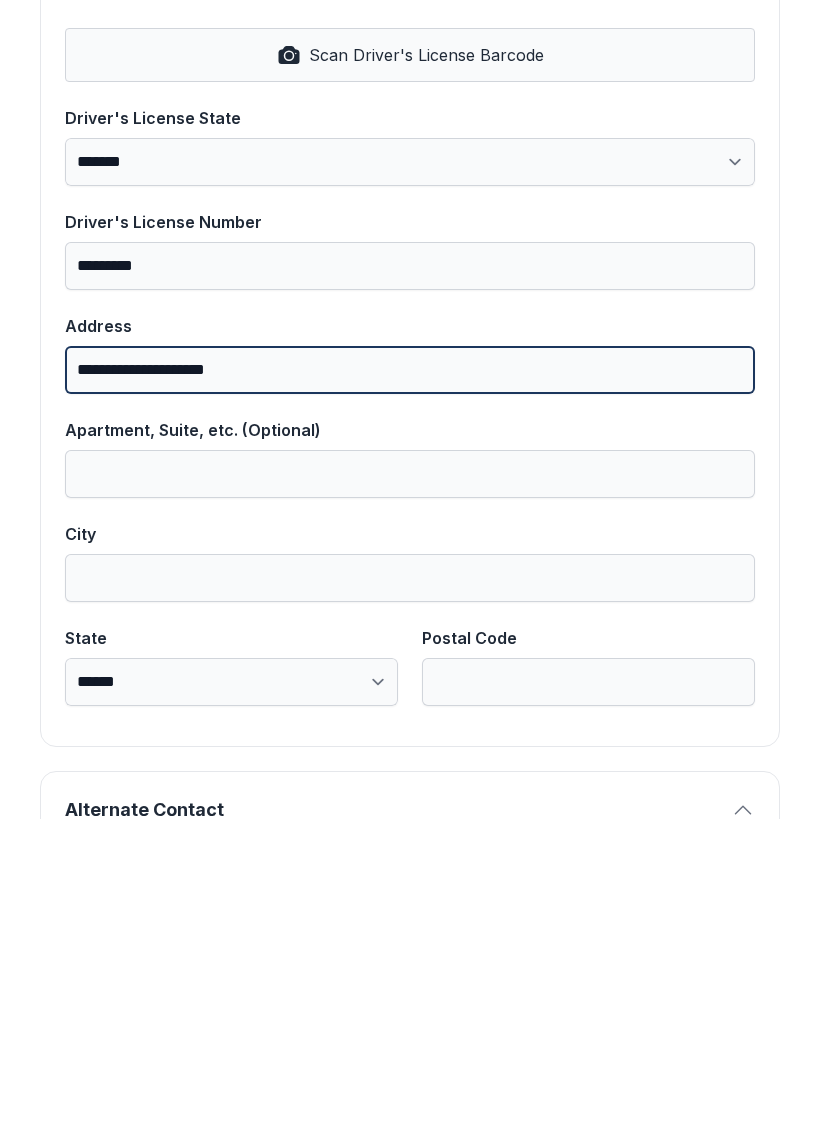 type on "**********" 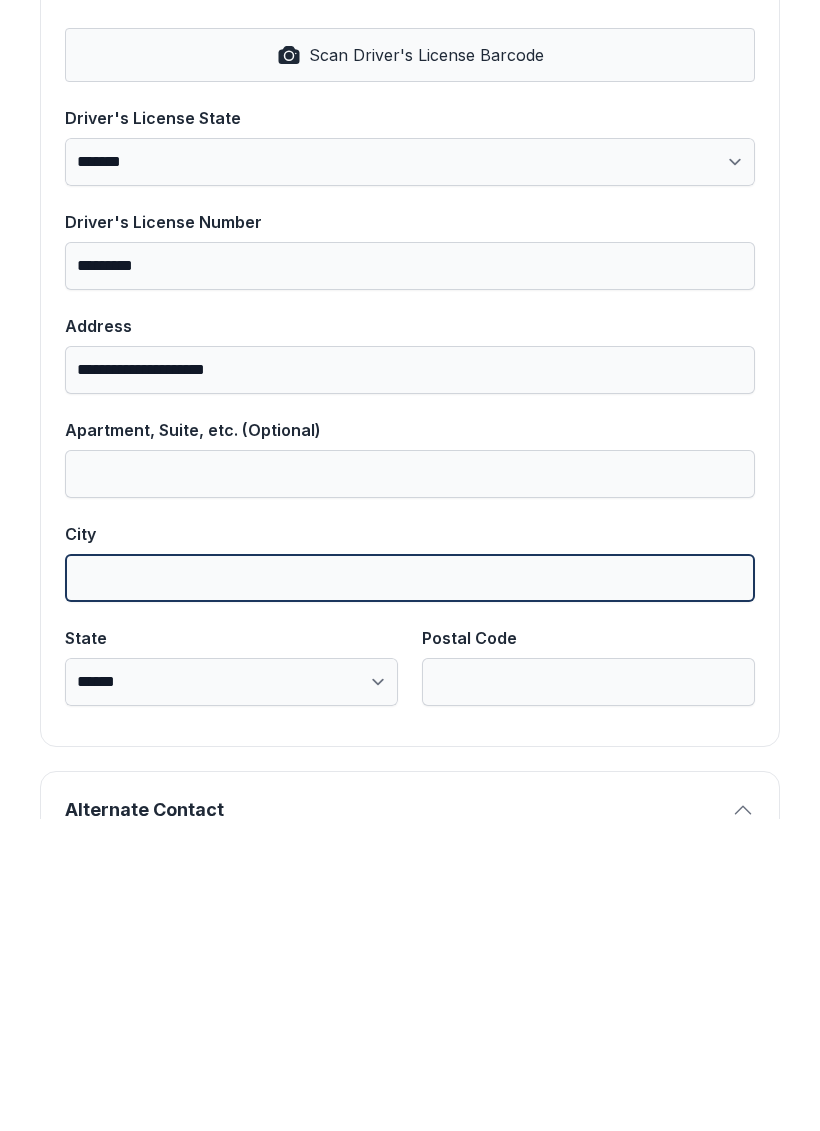 click on "City" at bounding box center [410, 890] 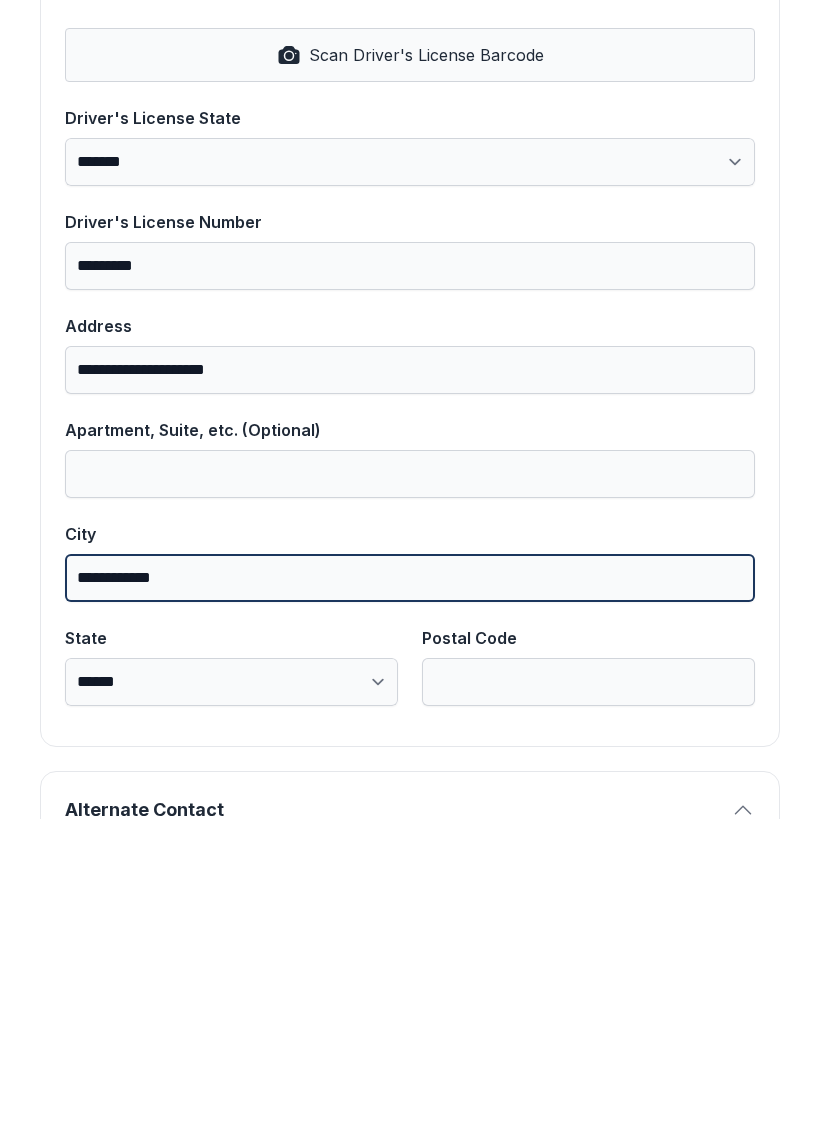 type on "**********" 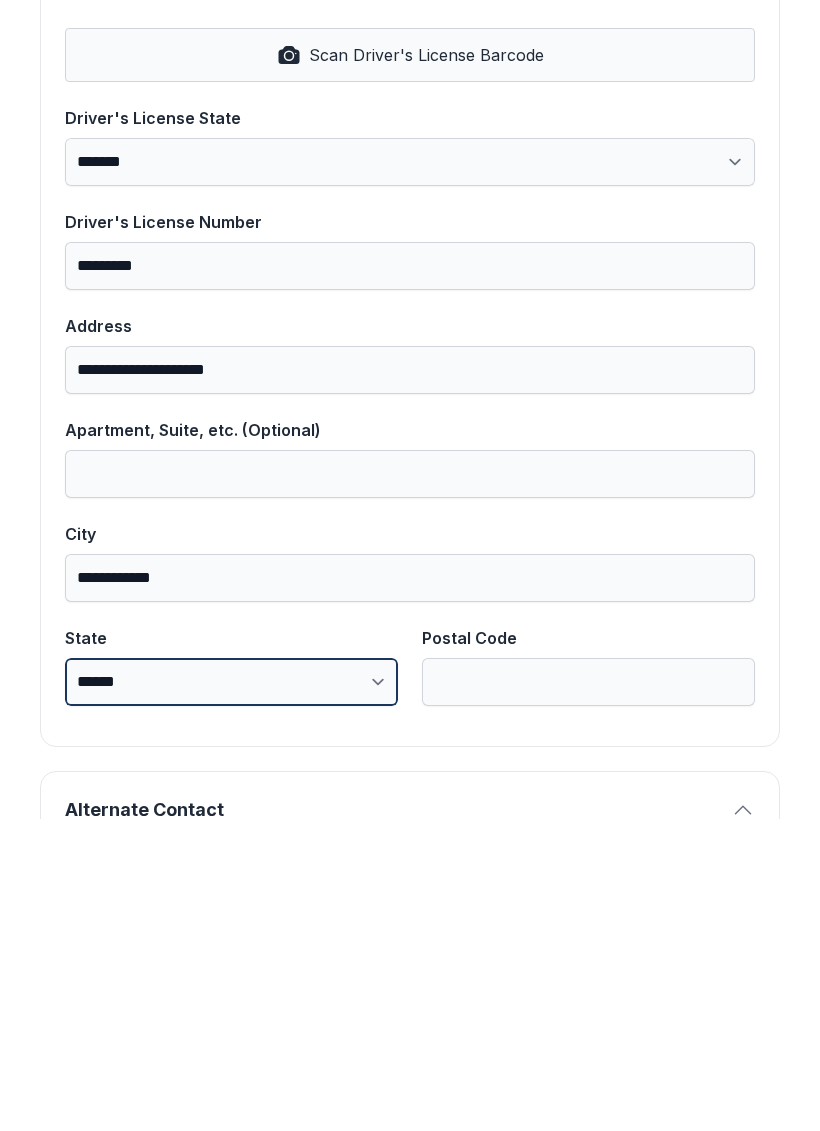 click on "**********" at bounding box center [231, 994] 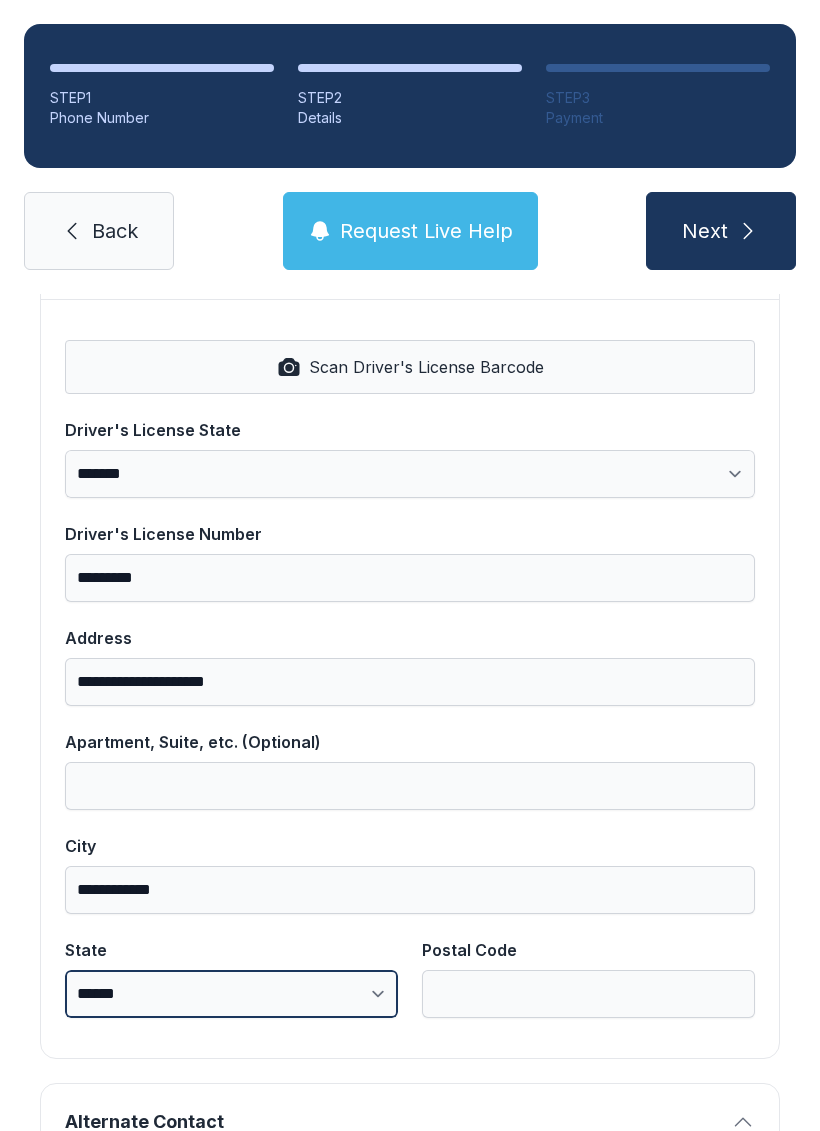 select on "**" 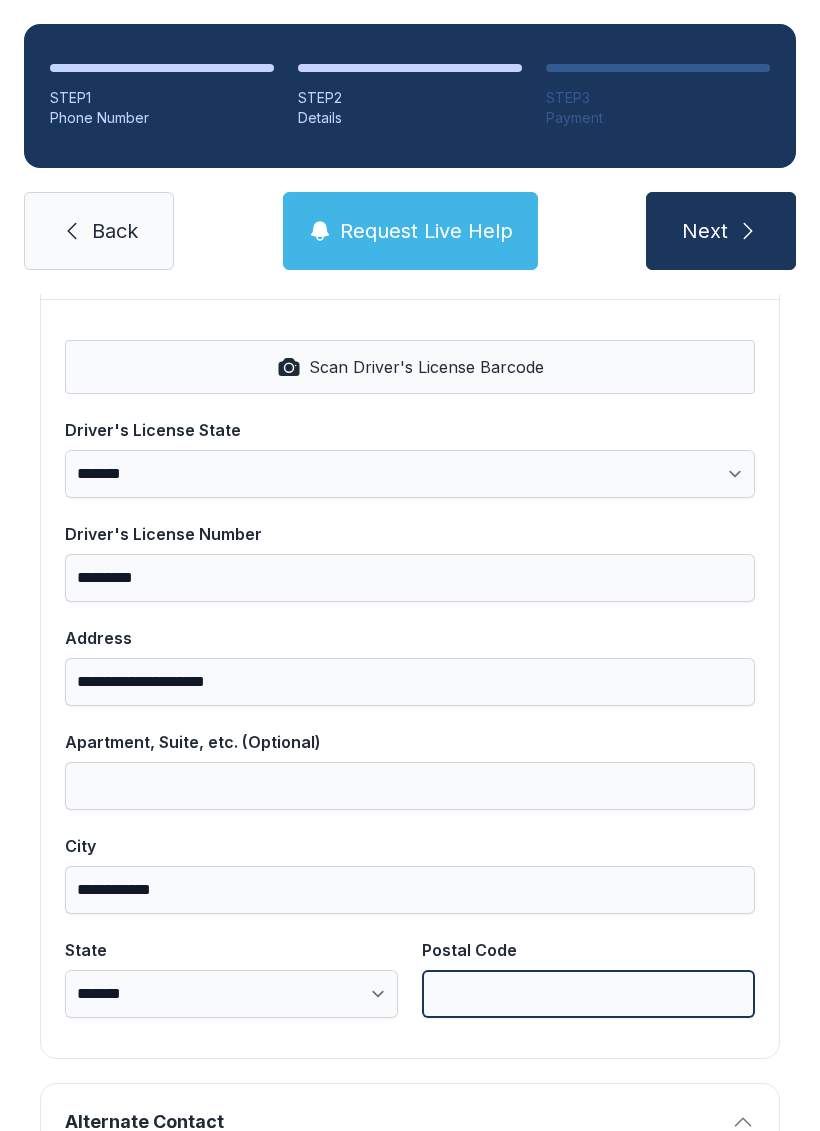 click on "Postal Code" at bounding box center (588, 994) 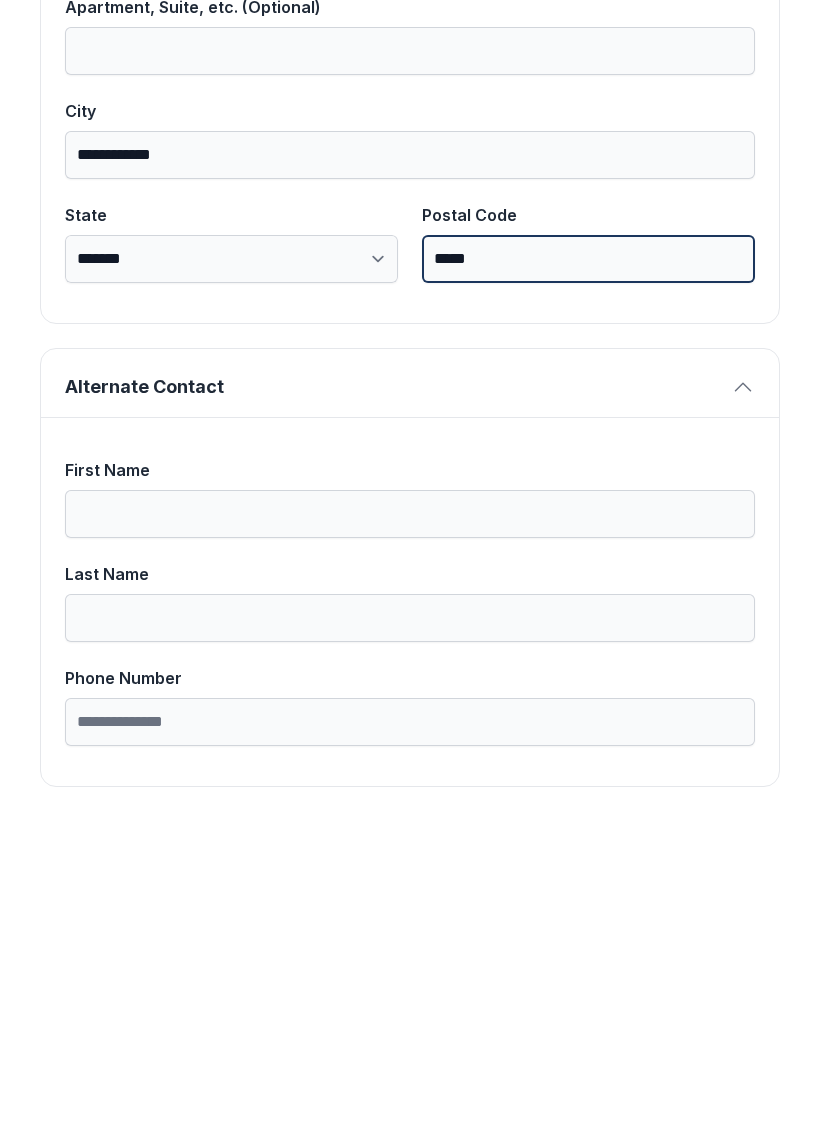 scroll, scrollTop: 1269, scrollLeft: 0, axis: vertical 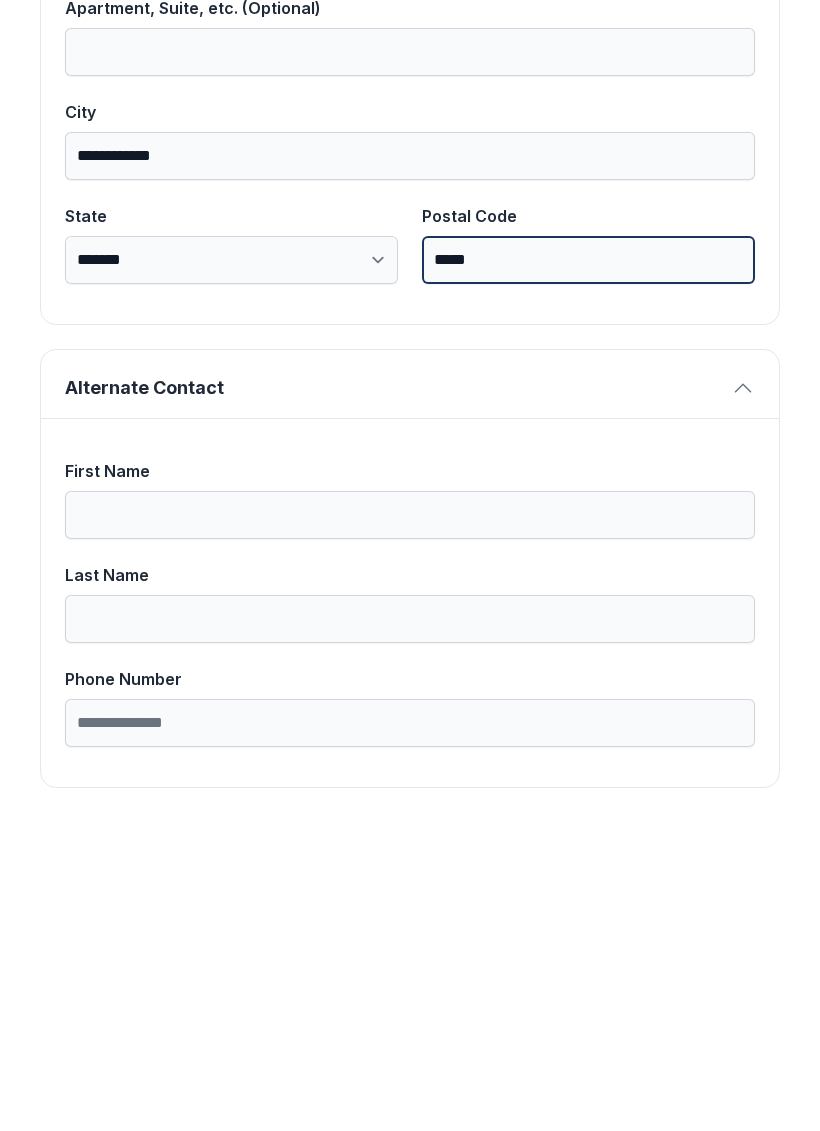 type on "*****" 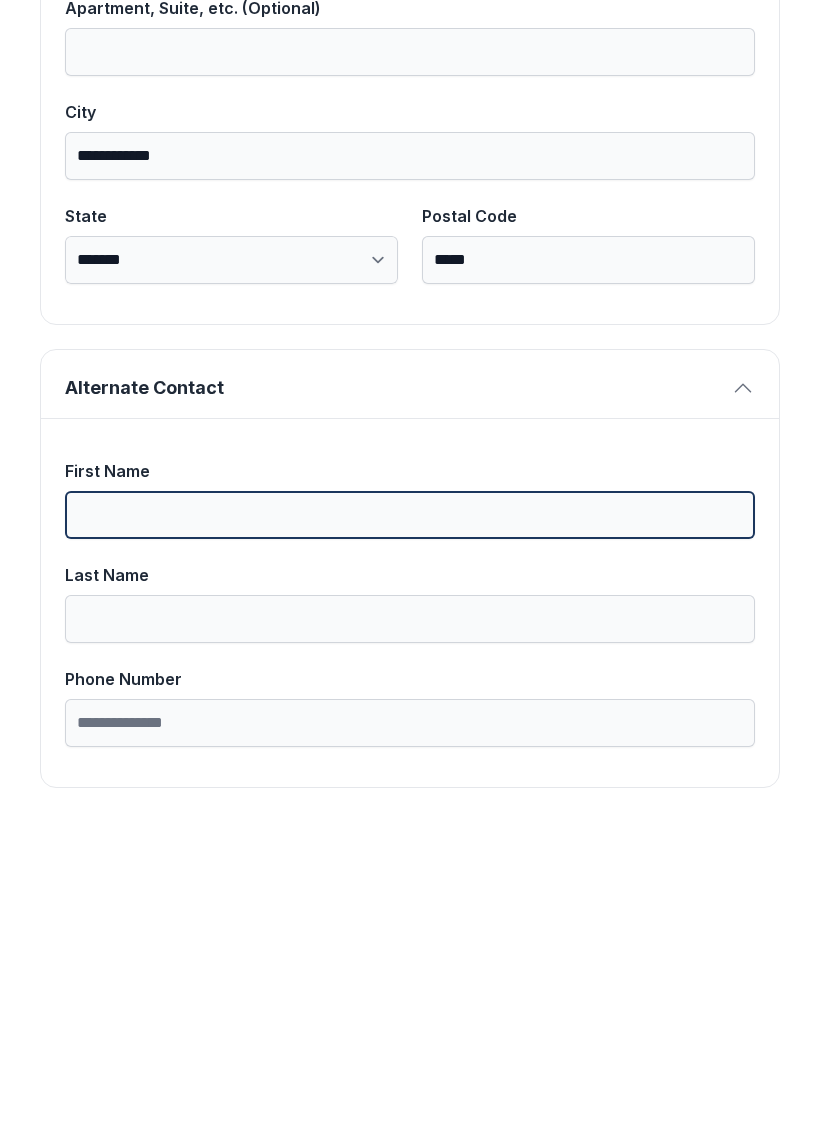 click on "First Name" at bounding box center (410, 827) 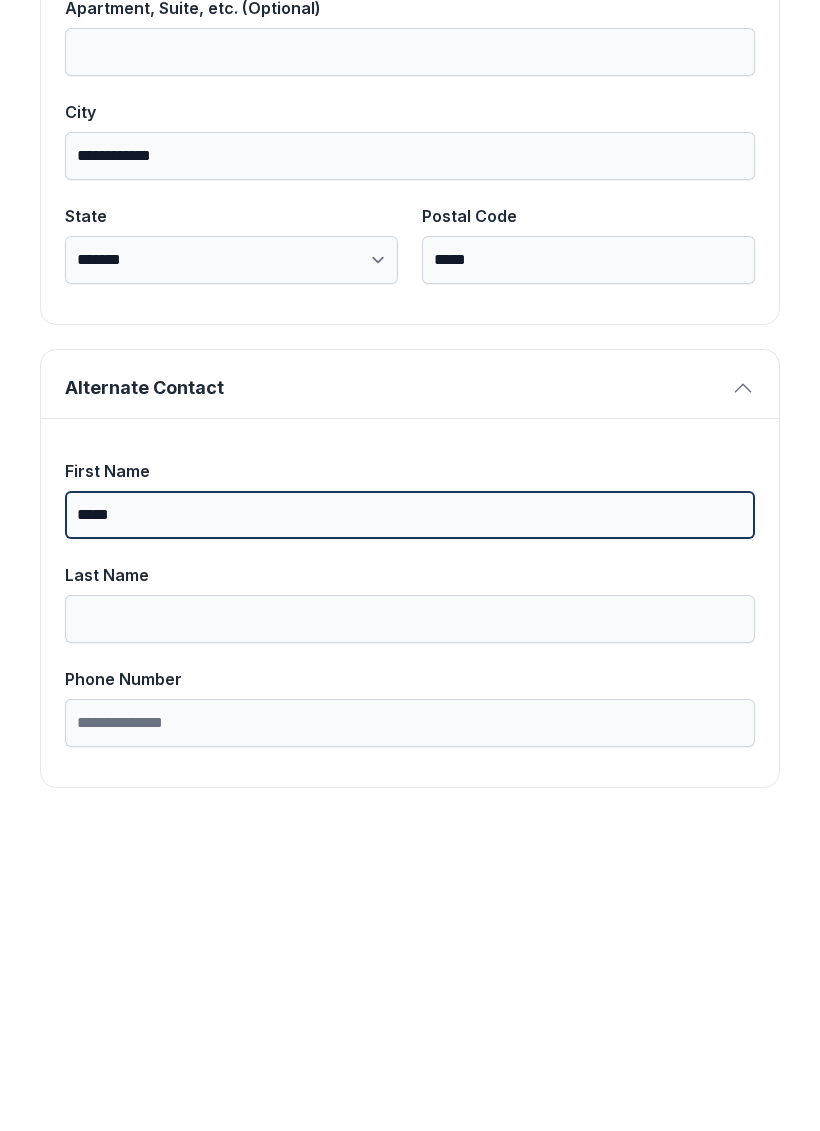 type on "*****" 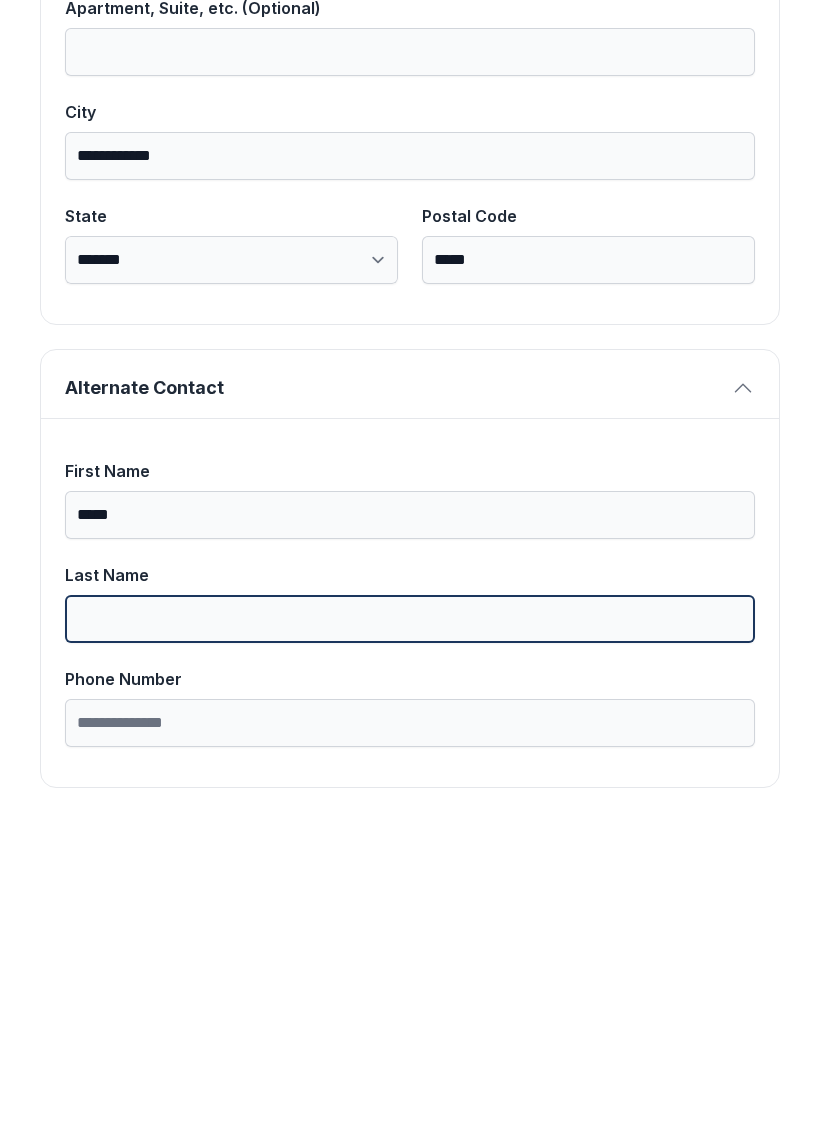 click on "Last Name" at bounding box center [410, 931] 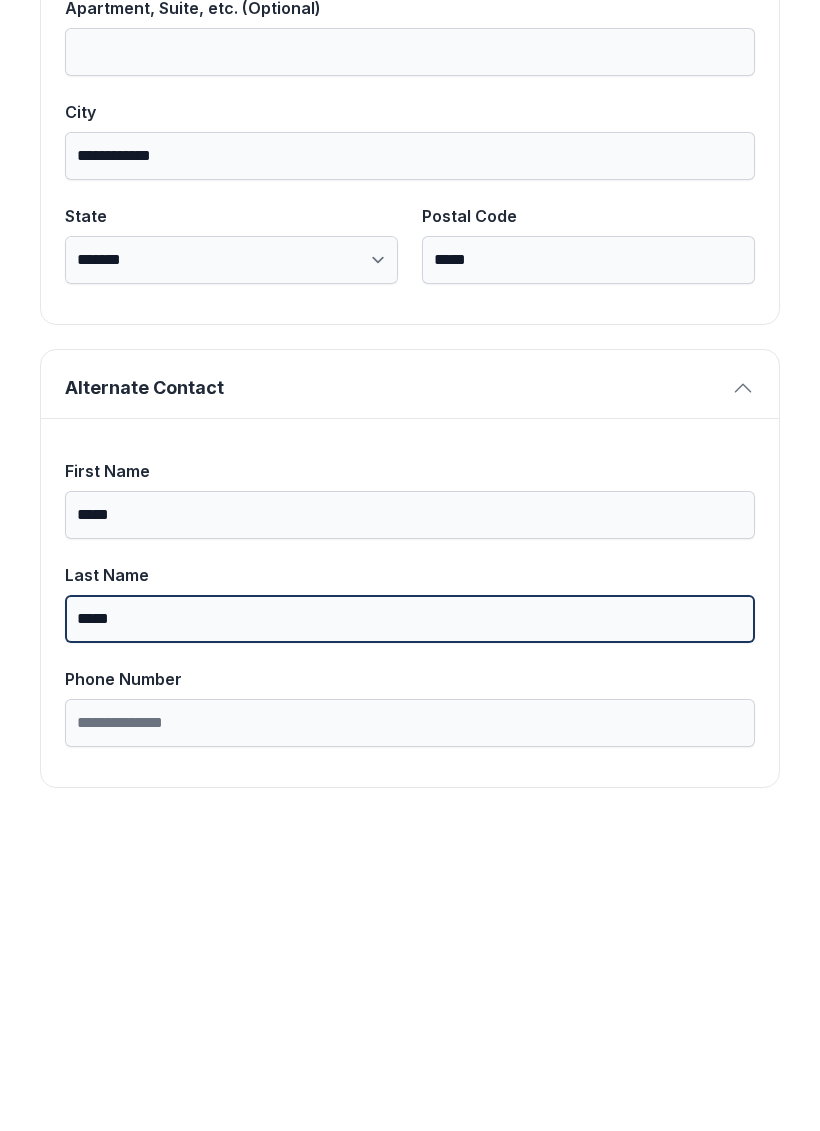 type on "*****" 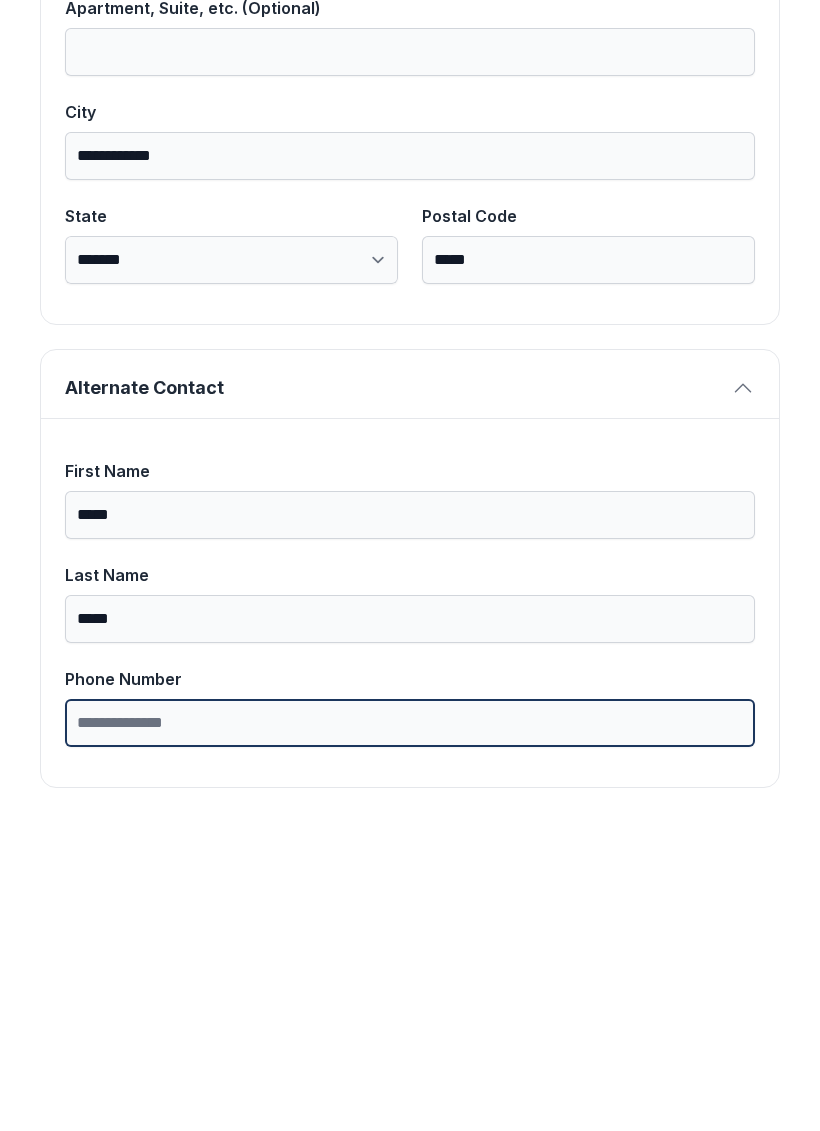 click on "Phone Number" at bounding box center [410, 1035] 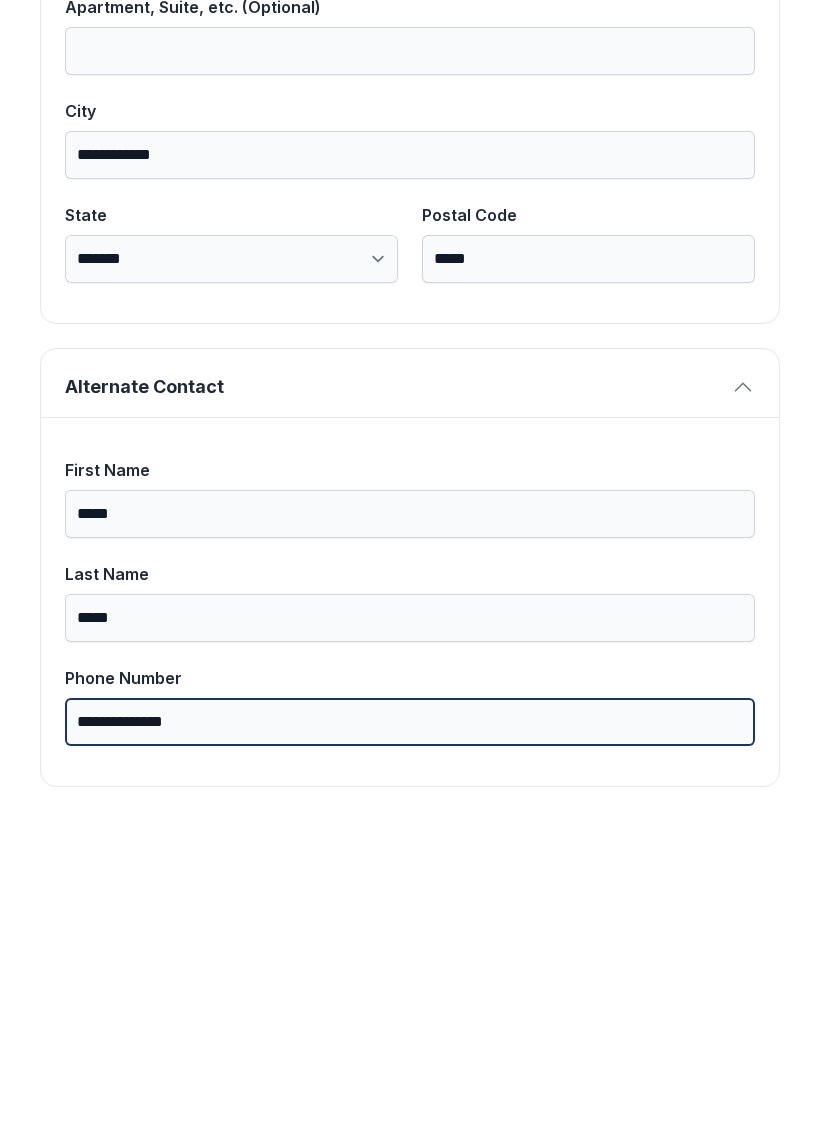 scroll, scrollTop: 1269, scrollLeft: 0, axis: vertical 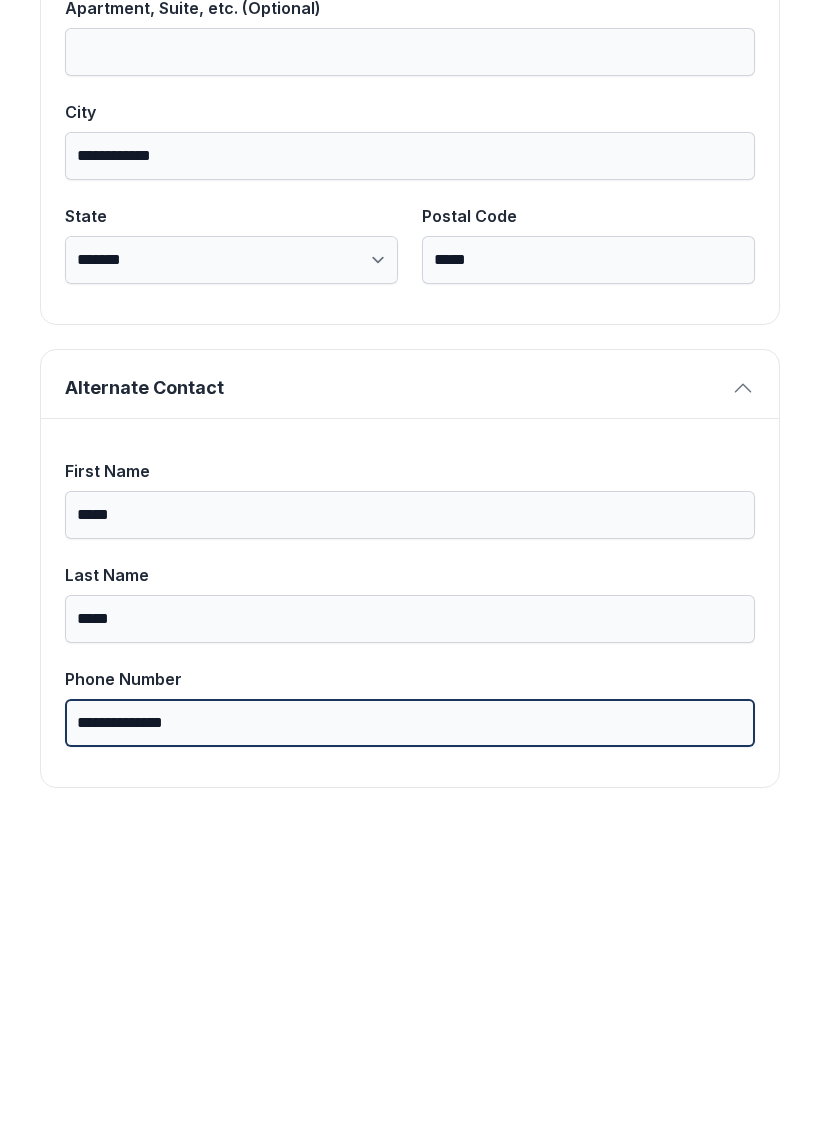type on "**********" 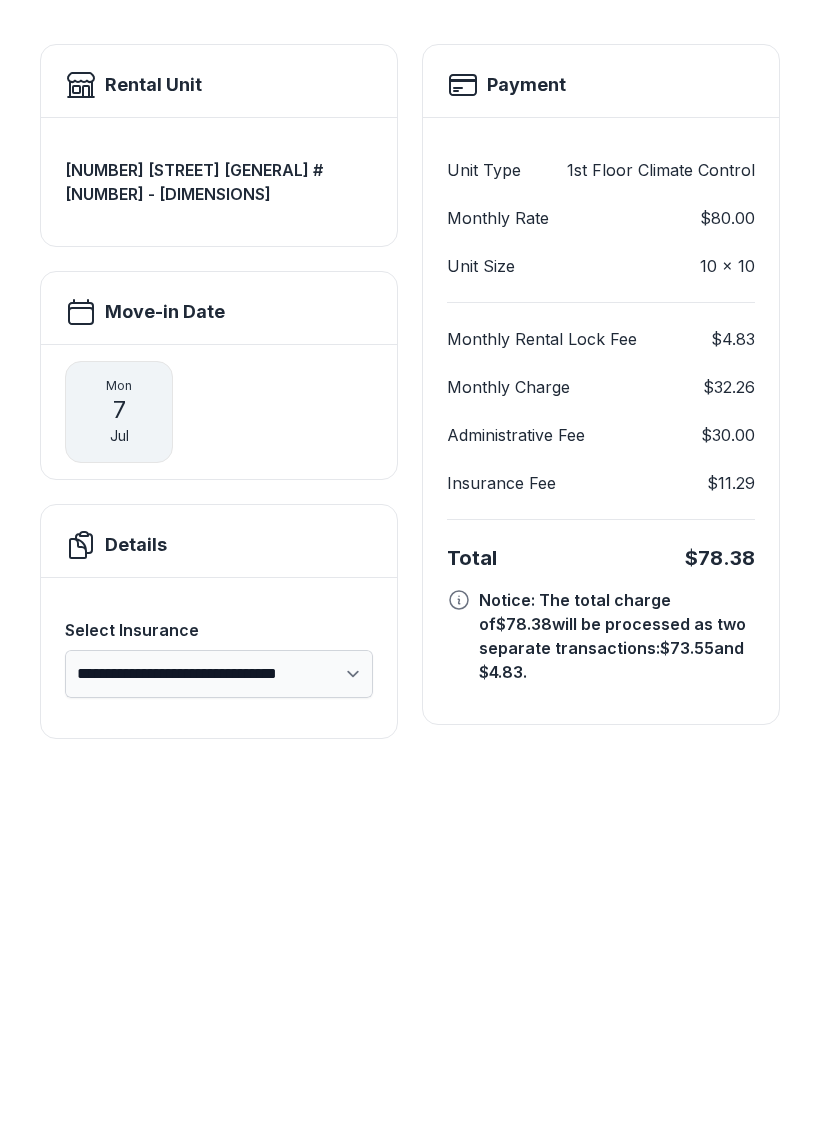 scroll, scrollTop: 0, scrollLeft: 0, axis: both 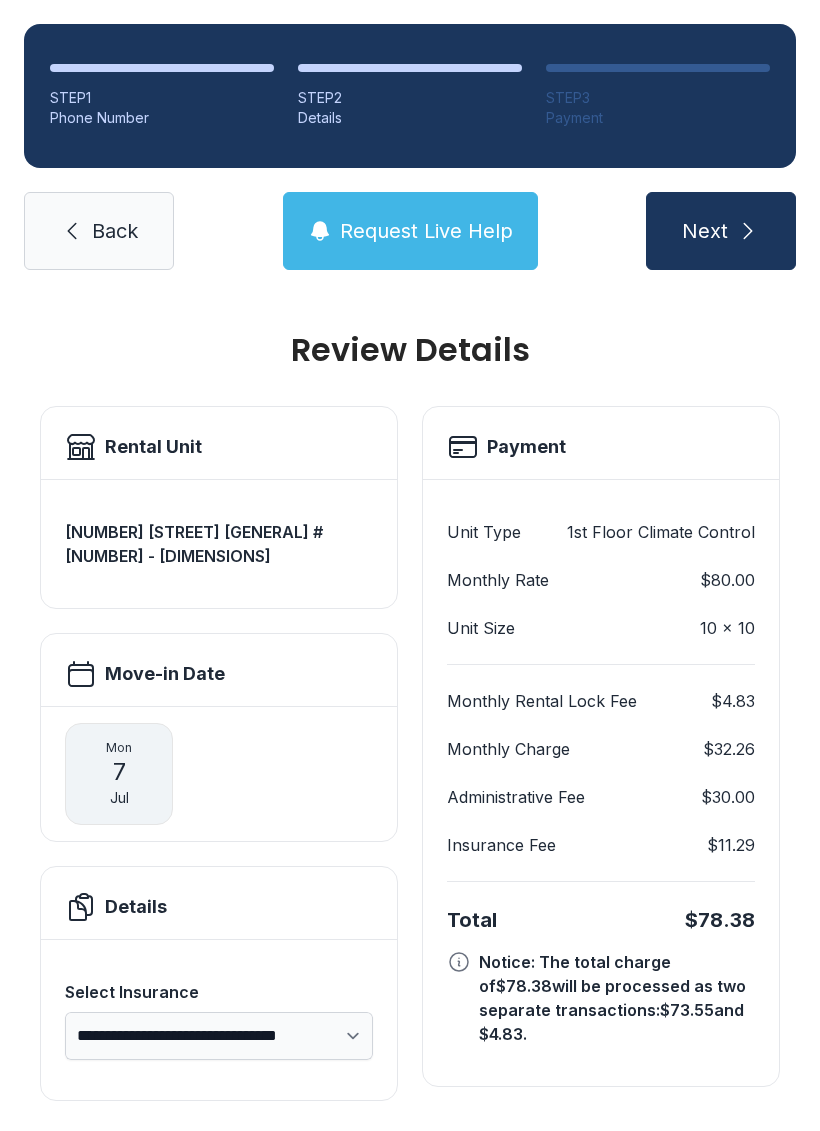 click at bounding box center (748, 231) 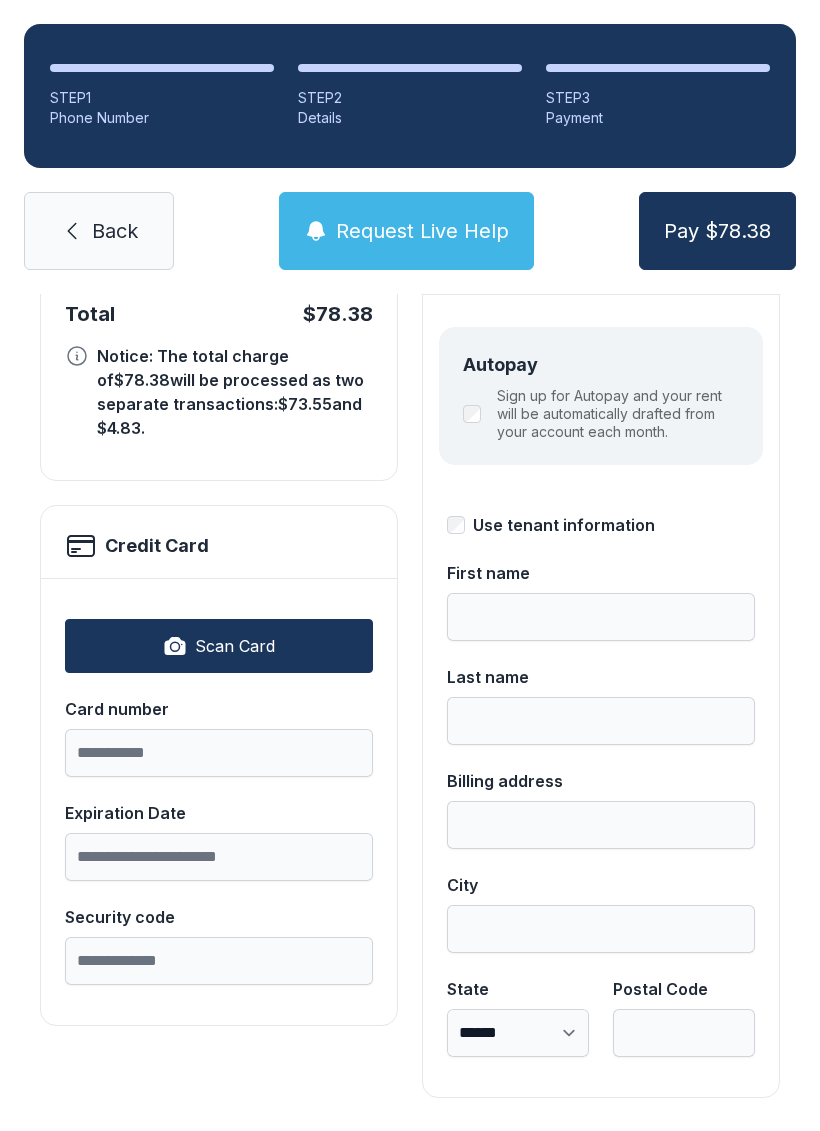 scroll, scrollTop: 218, scrollLeft: 0, axis: vertical 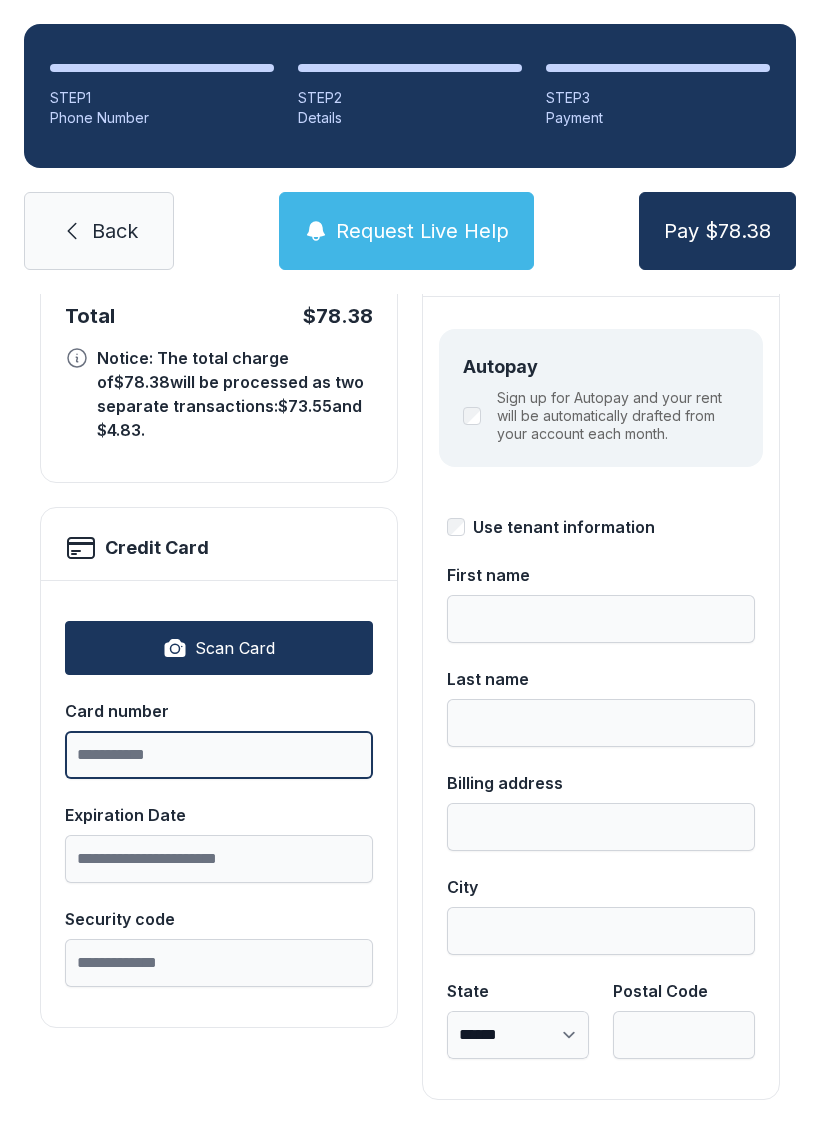 click on "Card number" at bounding box center [219, 755] 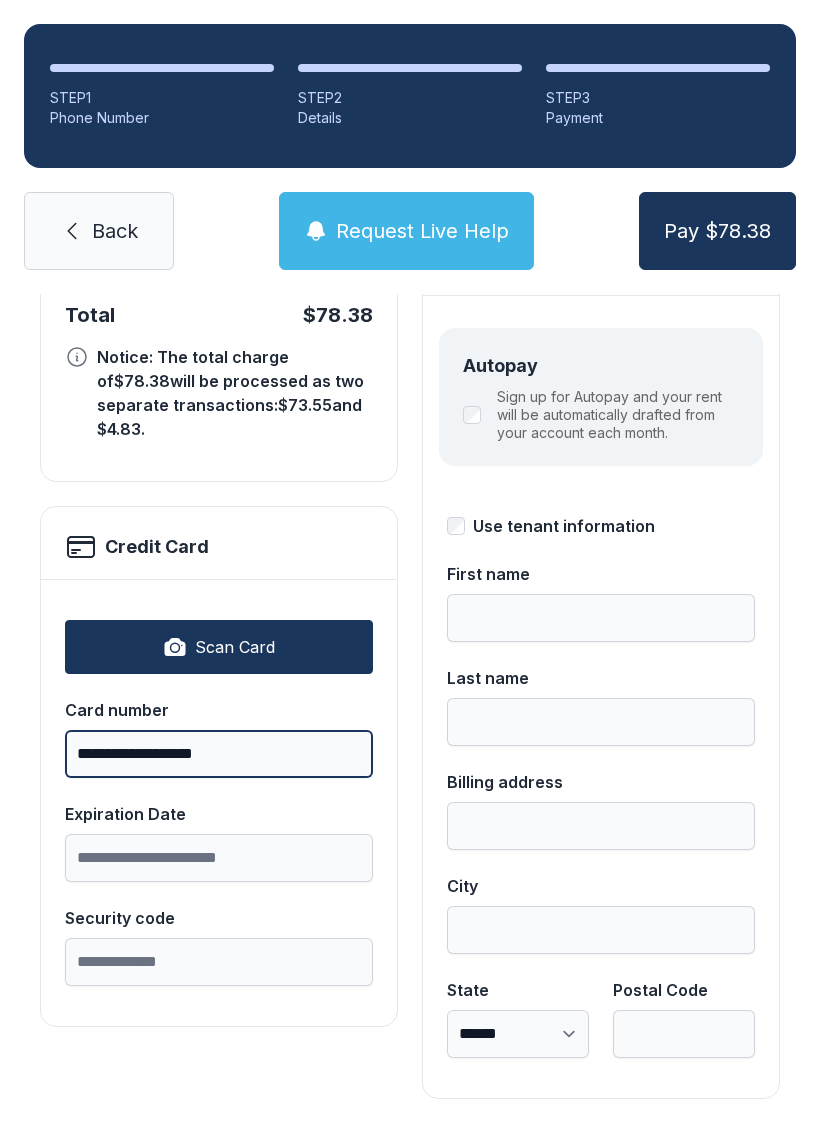scroll, scrollTop: 218, scrollLeft: 0, axis: vertical 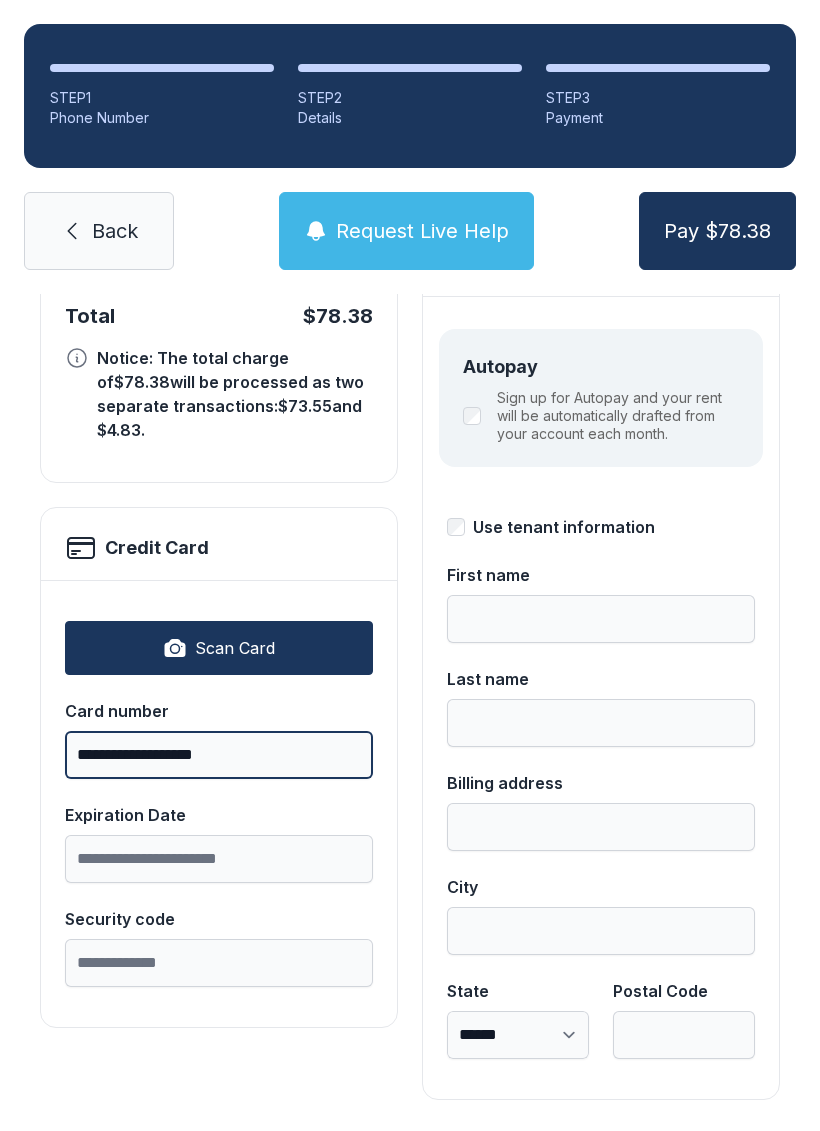 type on "**********" 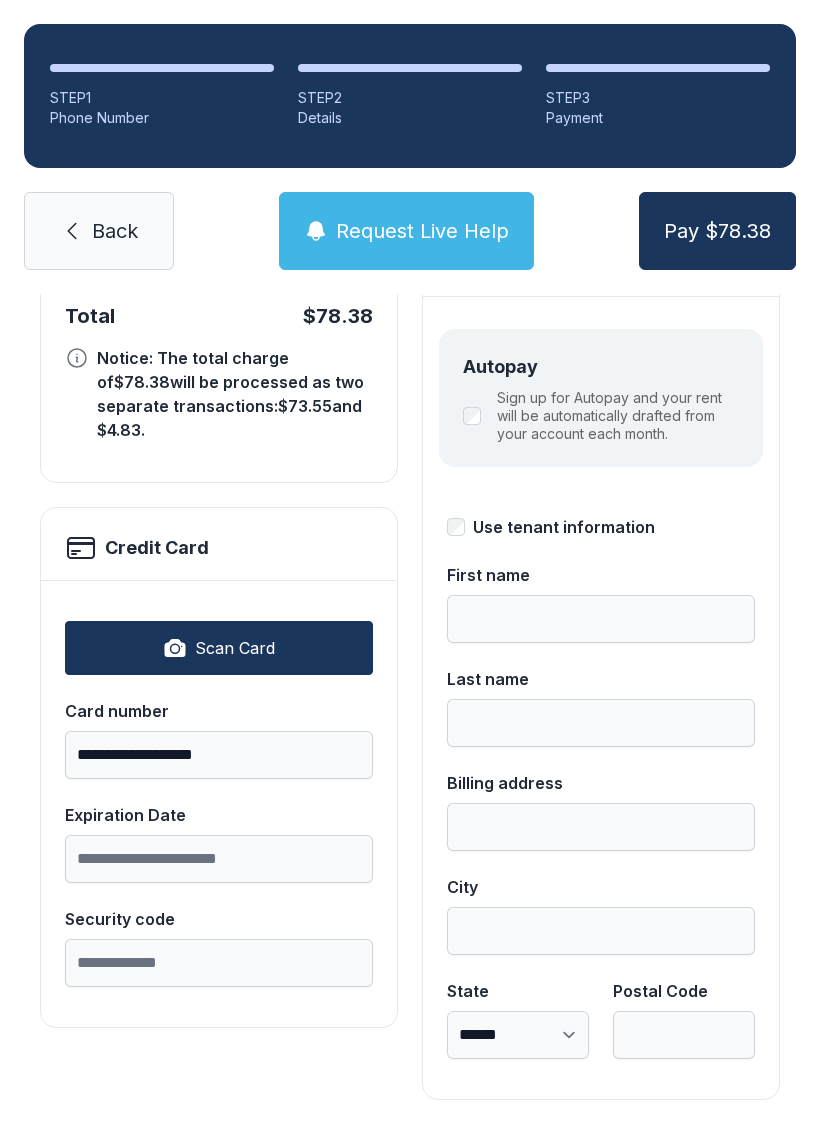 click on "Credit Card" at bounding box center [219, 229] 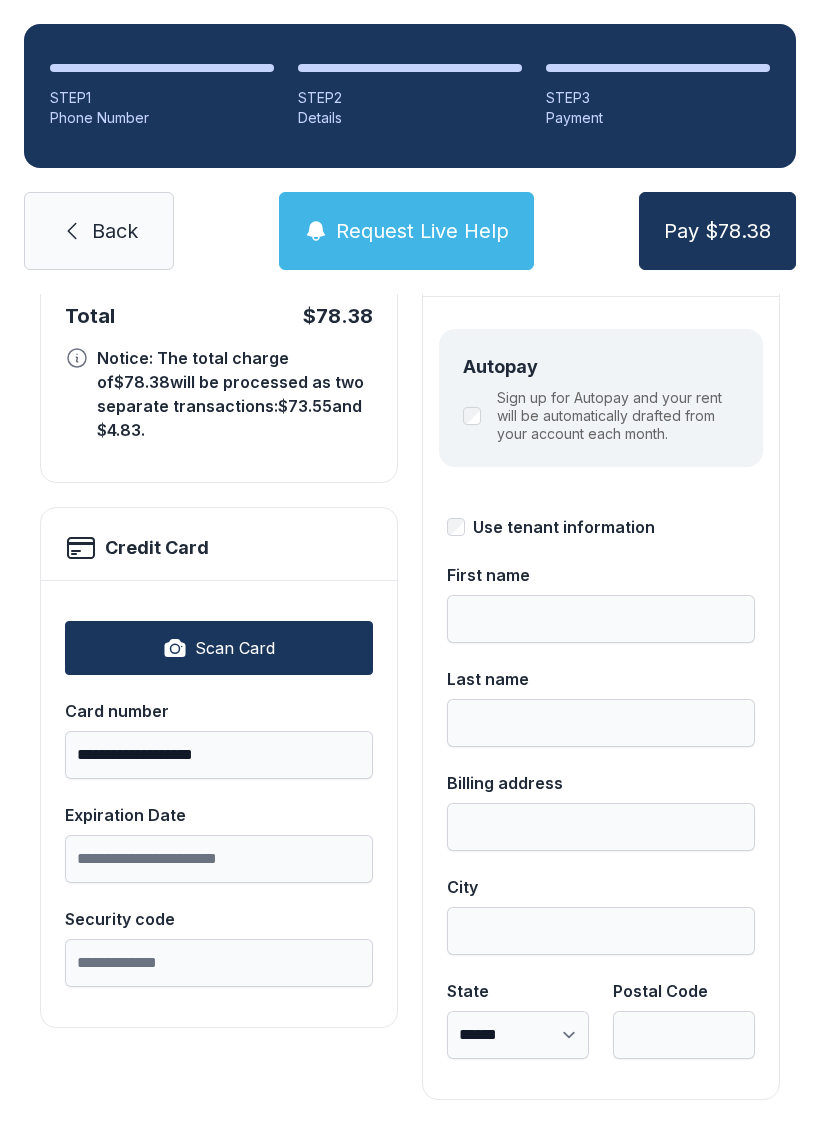 click on "Credit Card" at bounding box center (144, 229) 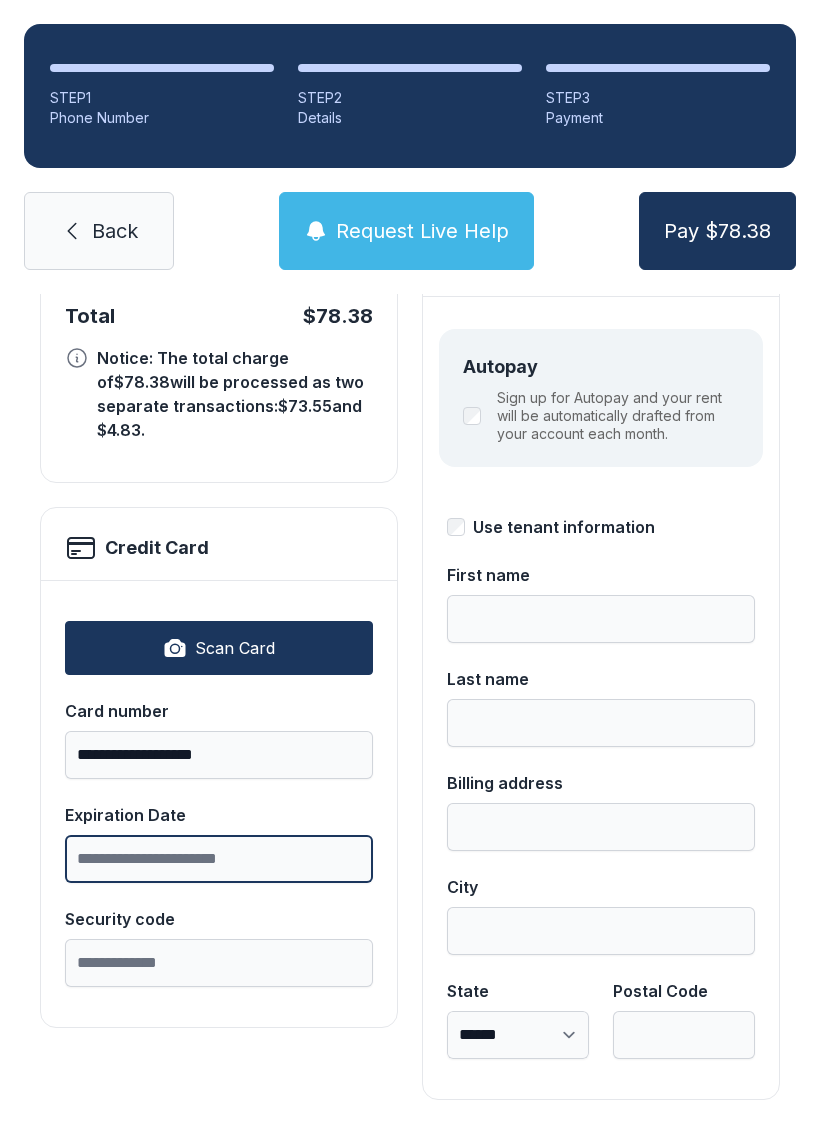 click on "Expiration Date" at bounding box center [219, 859] 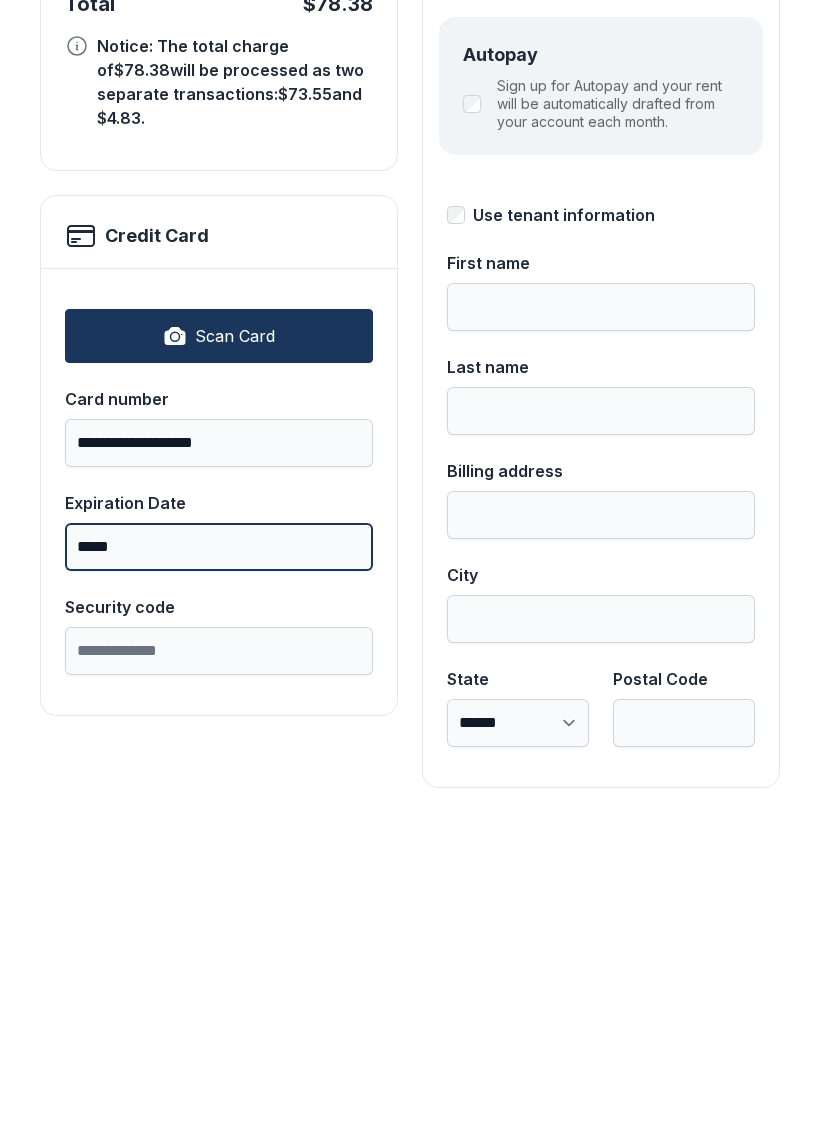 type on "*****" 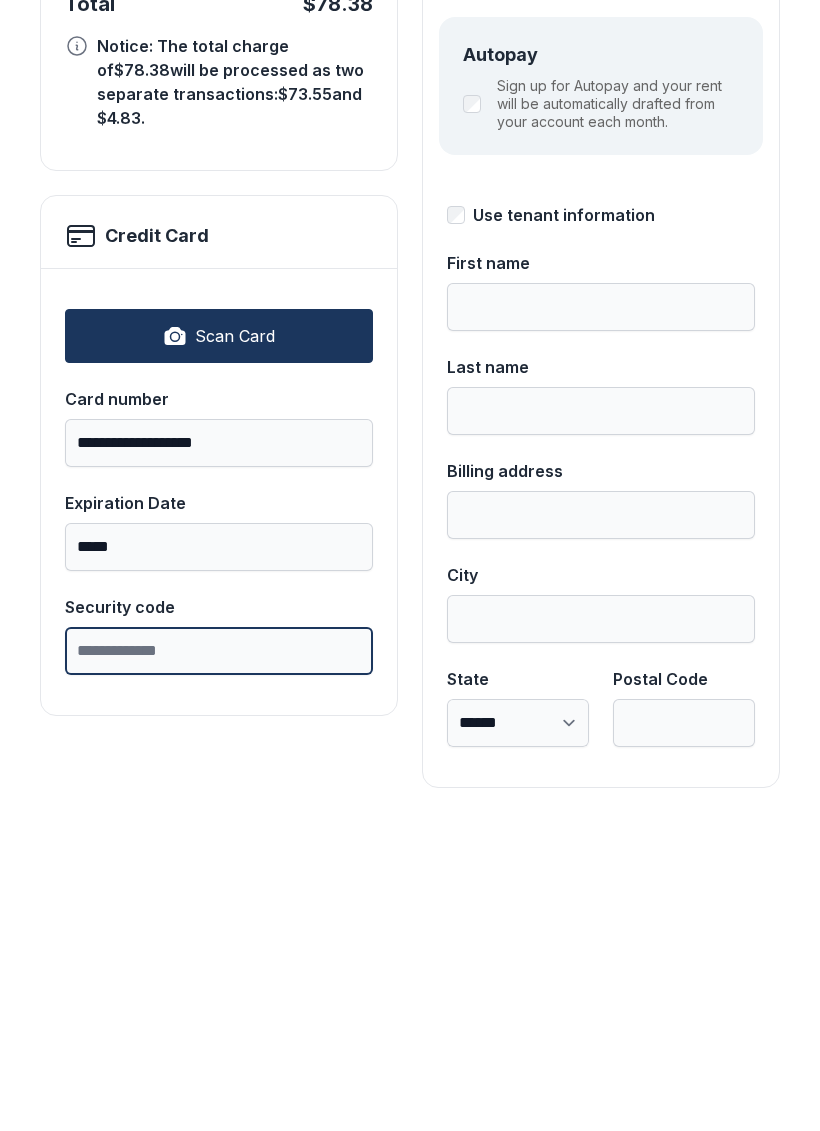 click on "Security code" at bounding box center [219, 963] 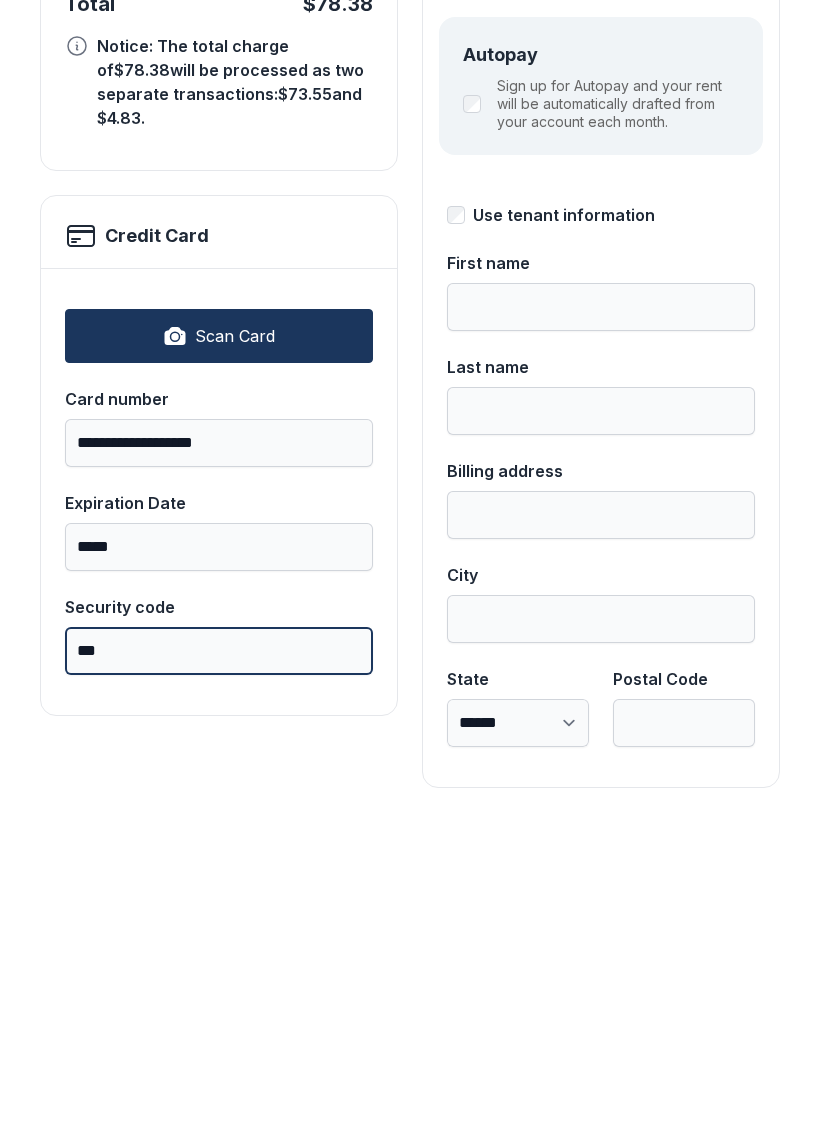 type on "***" 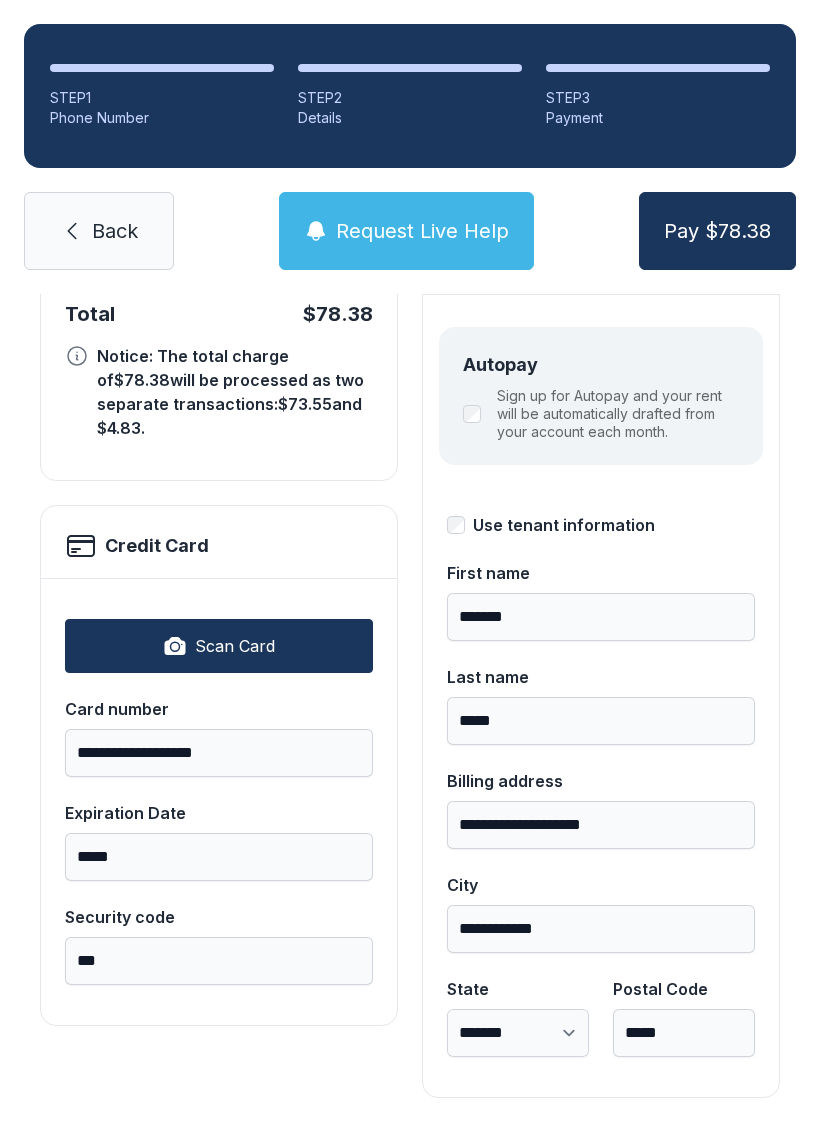 scroll, scrollTop: 218, scrollLeft: 0, axis: vertical 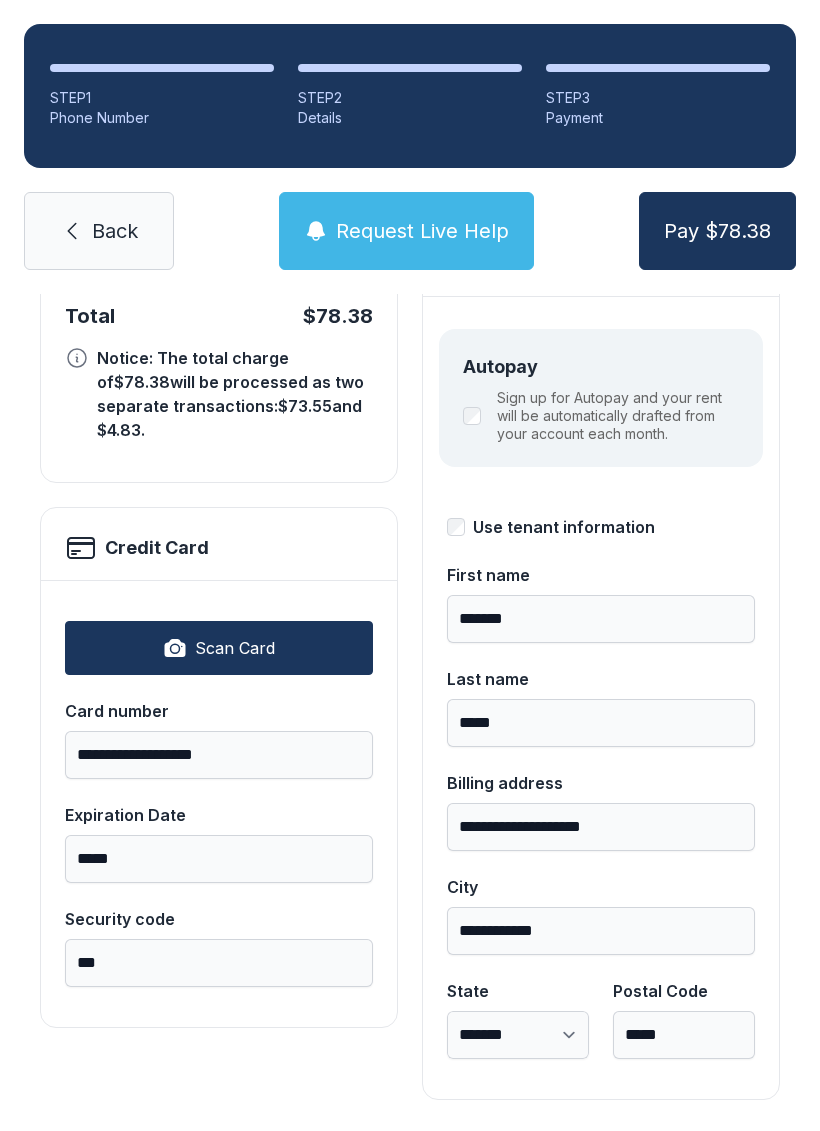 click on "Pay $78.38" at bounding box center (717, 231) 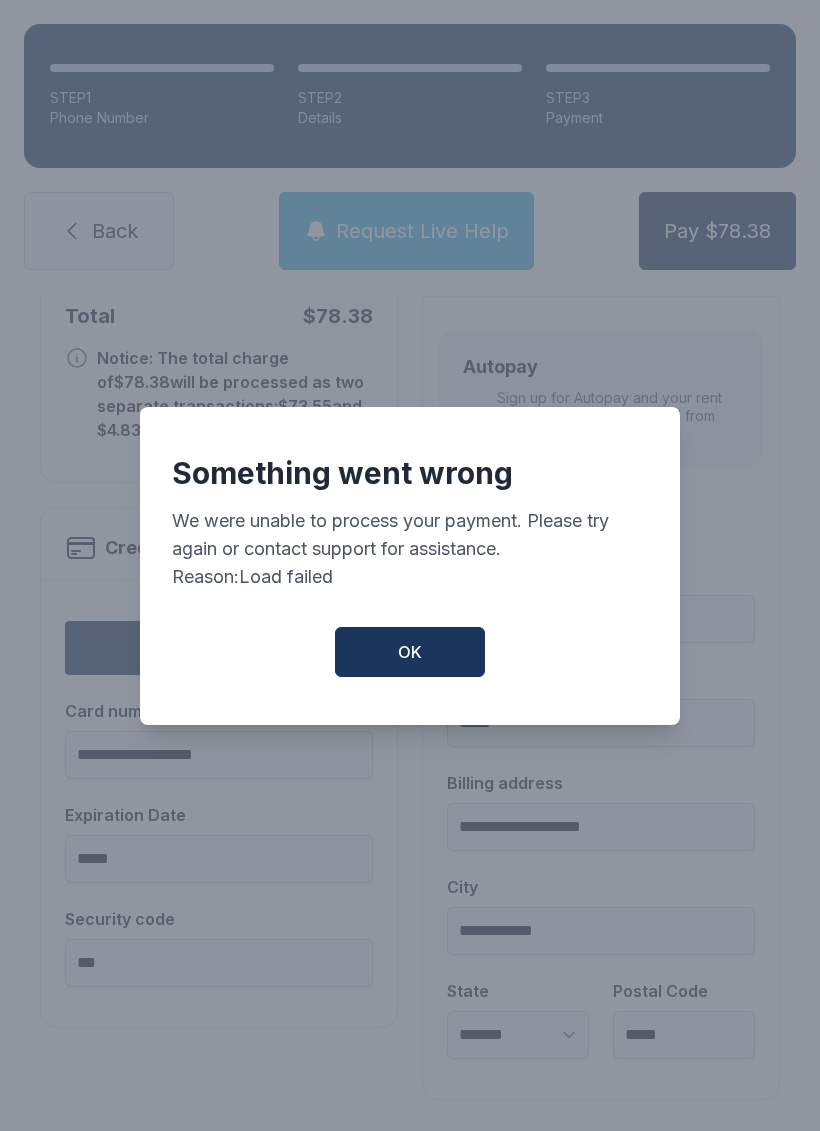 click on "OK" at bounding box center (410, 652) 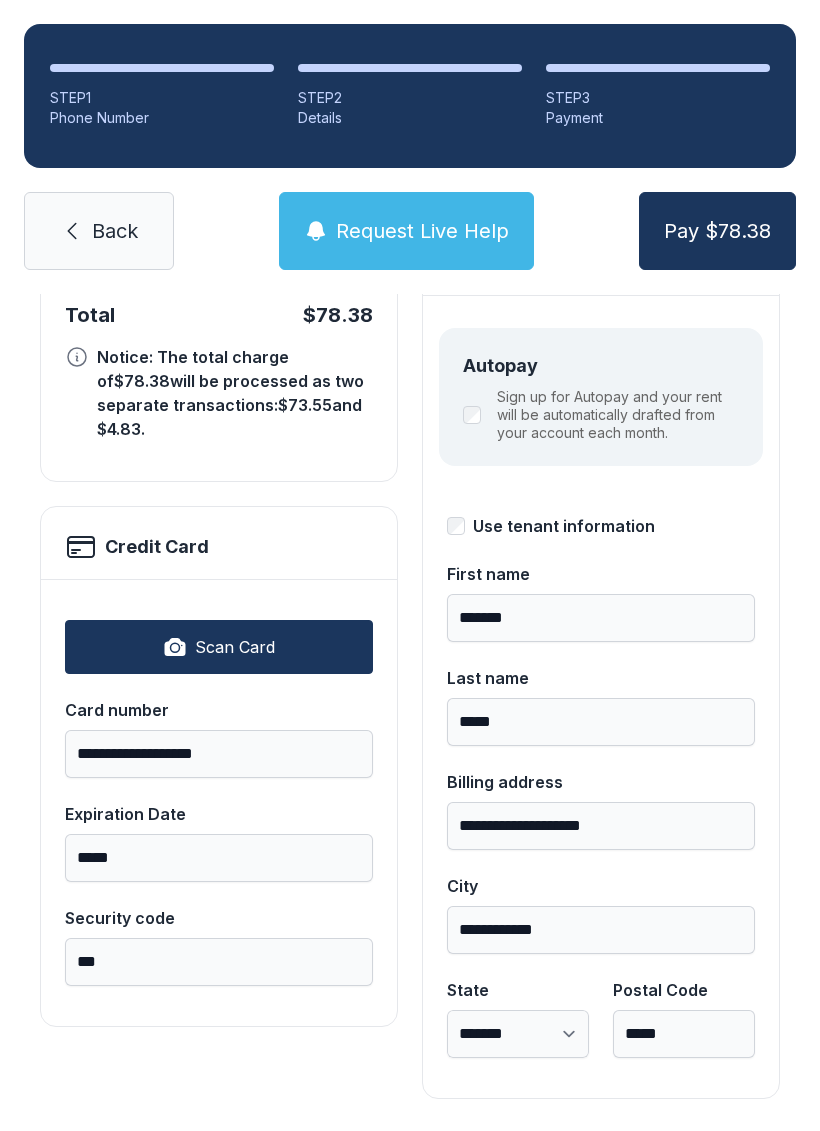 scroll, scrollTop: 218, scrollLeft: 0, axis: vertical 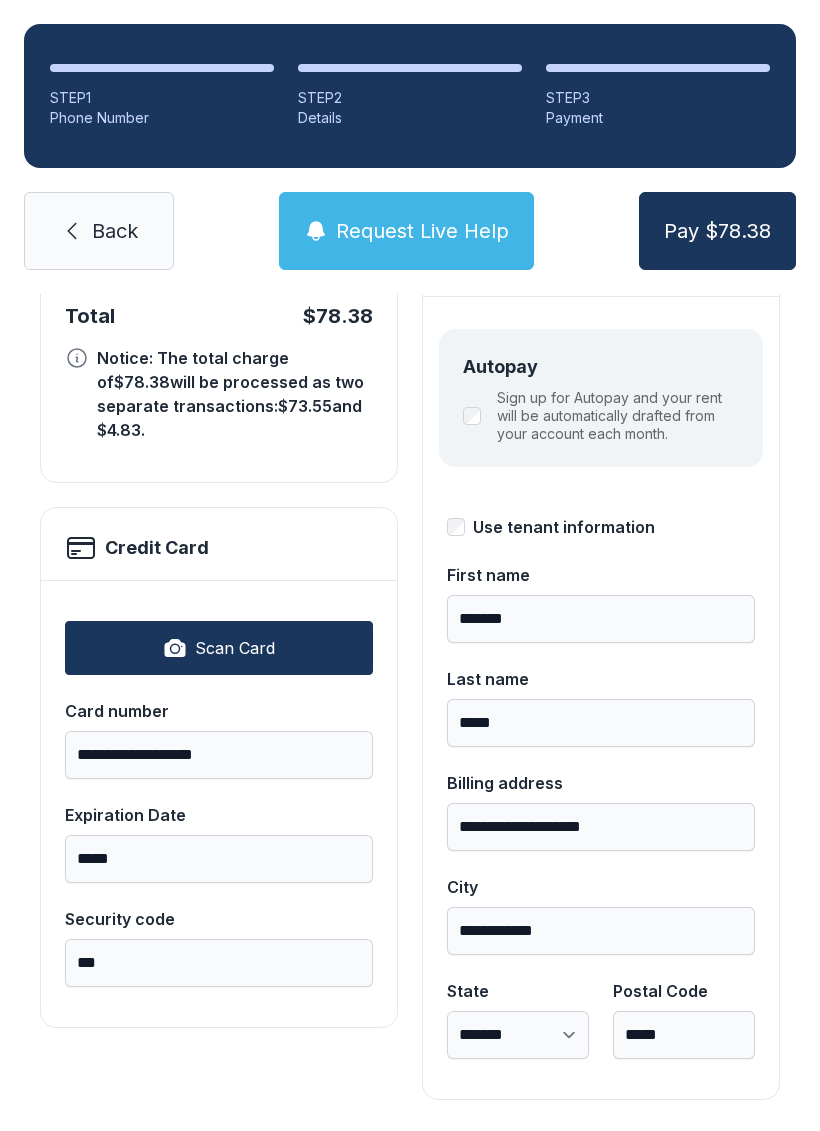 click on "Pay $78.38" at bounding box center [717, 231] 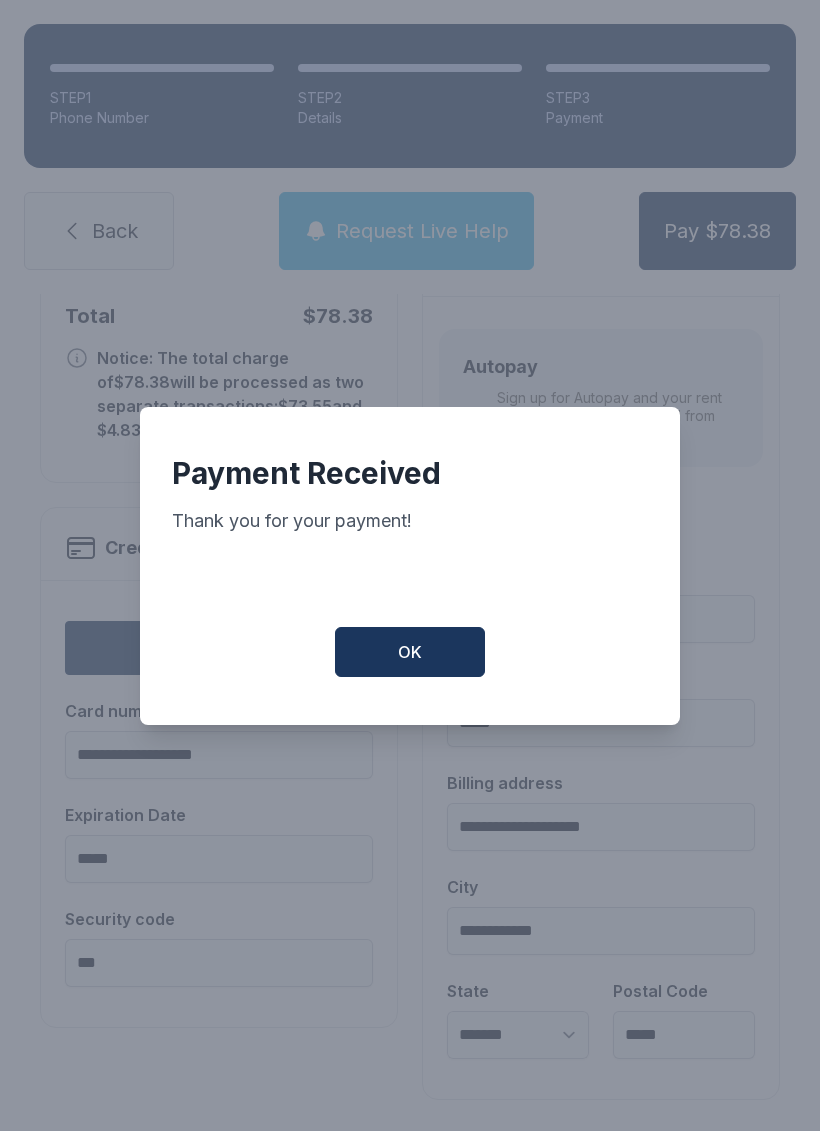 click on "OK" at bounding box center (410, 652) 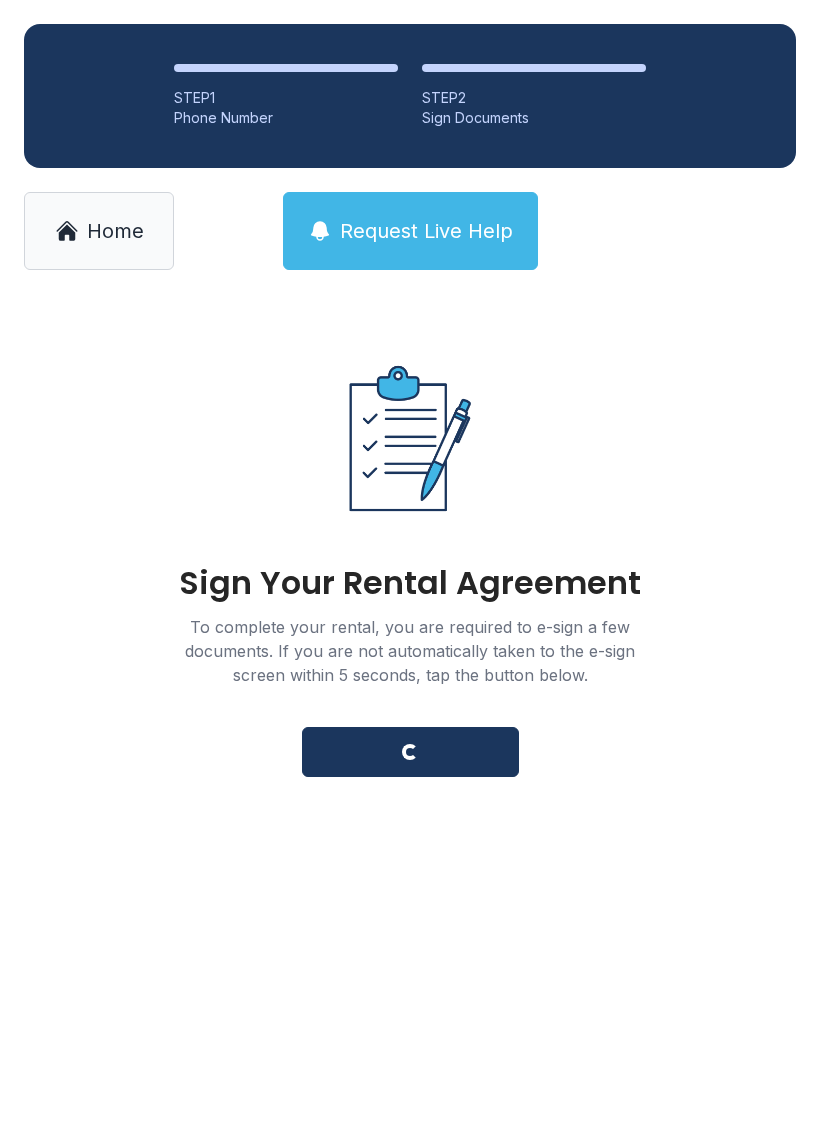 scroll, scrollTop: 0, scrollLeft: 0, axis: both 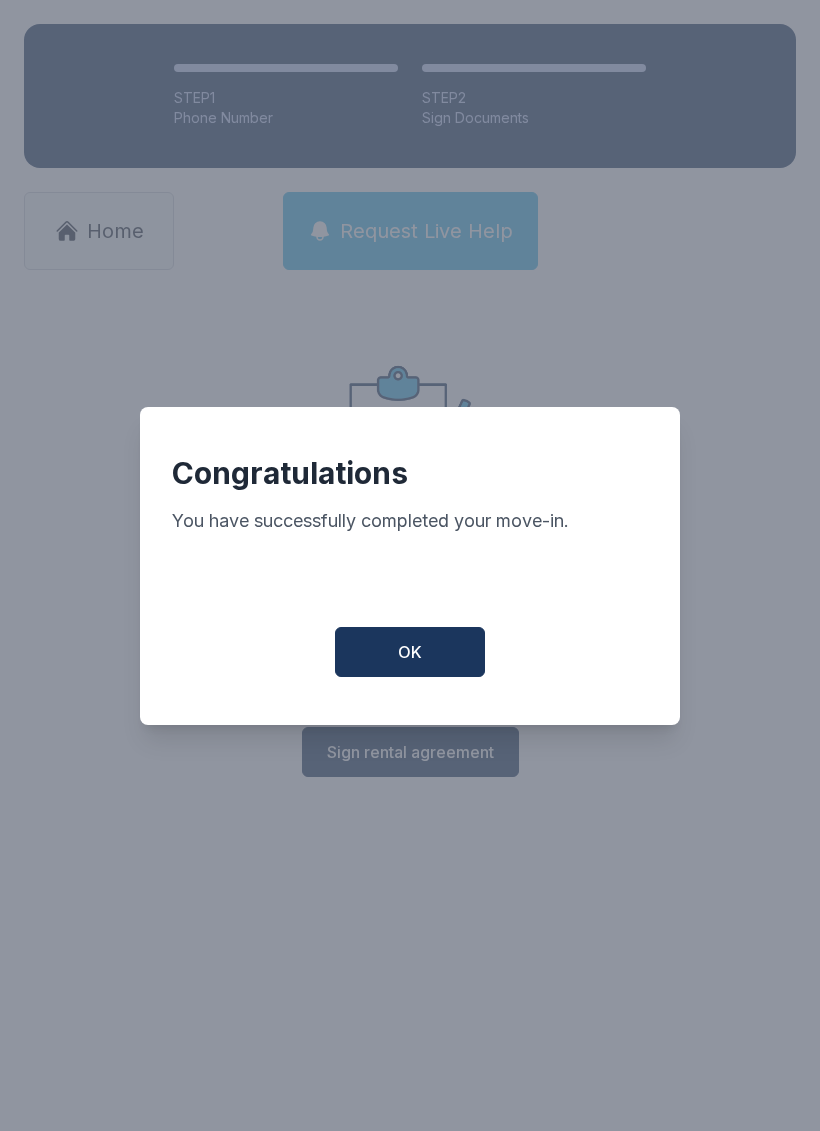 click on "OK" at bounding box center [410, 652] 